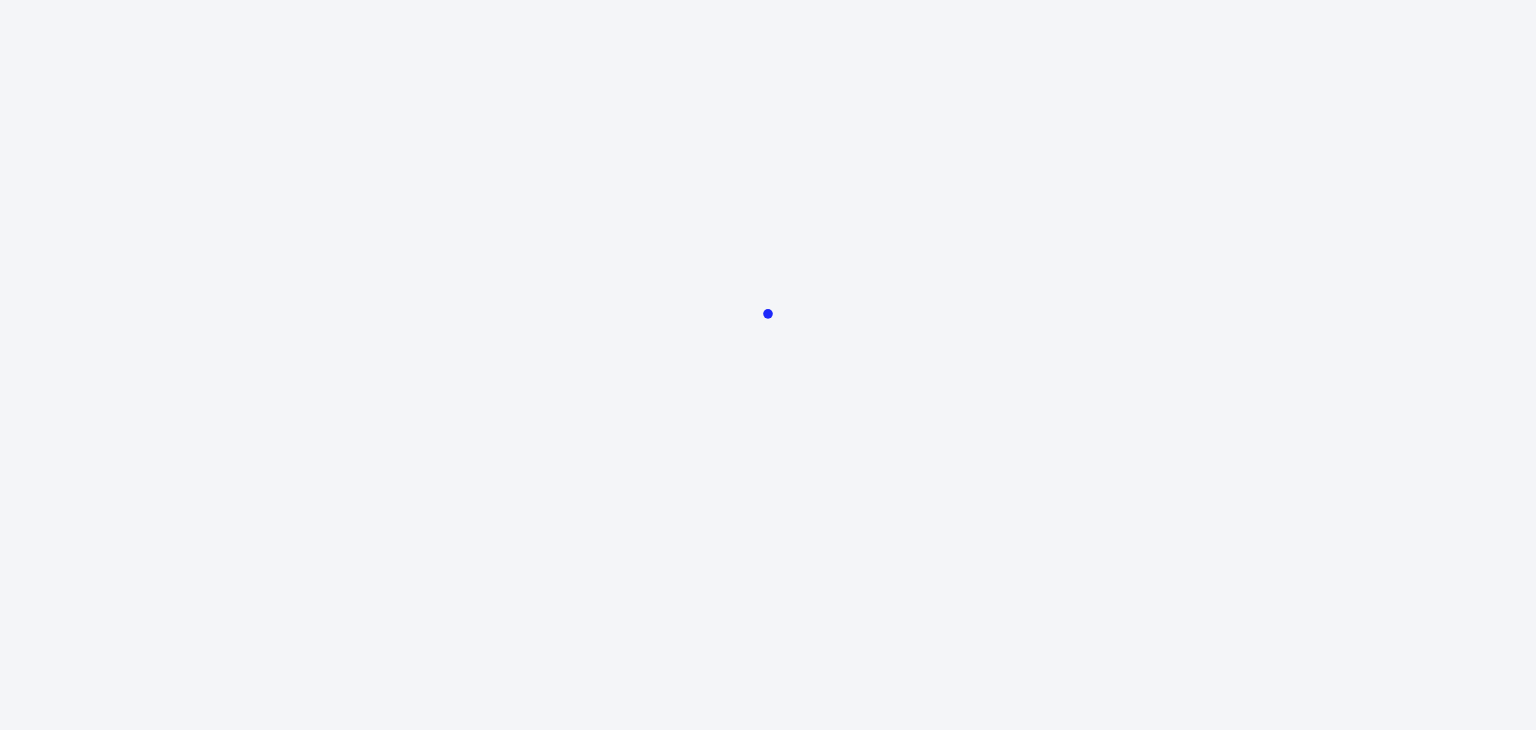 scroll, scrollTop: 0, scrollLeft: 0, axis: both 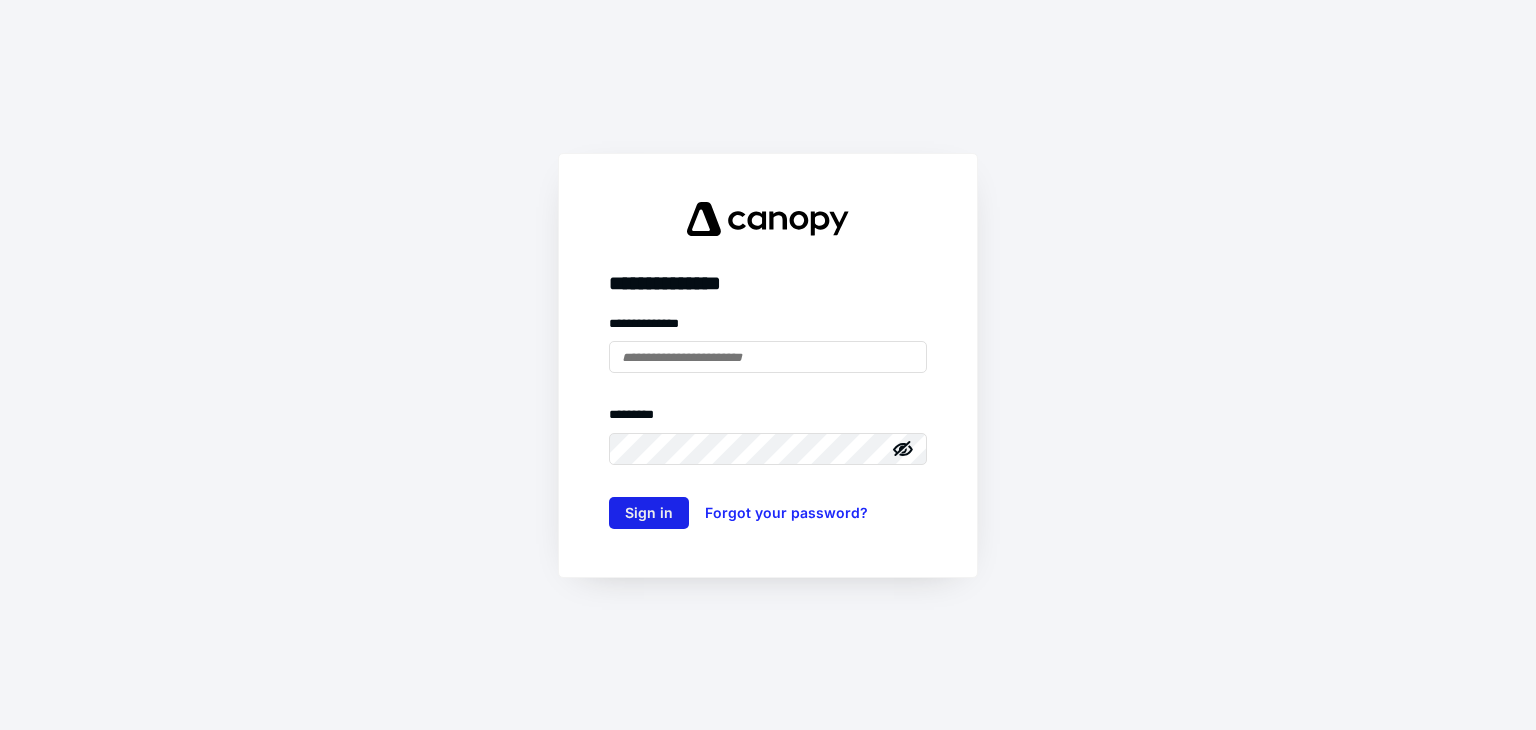 type on "**********" 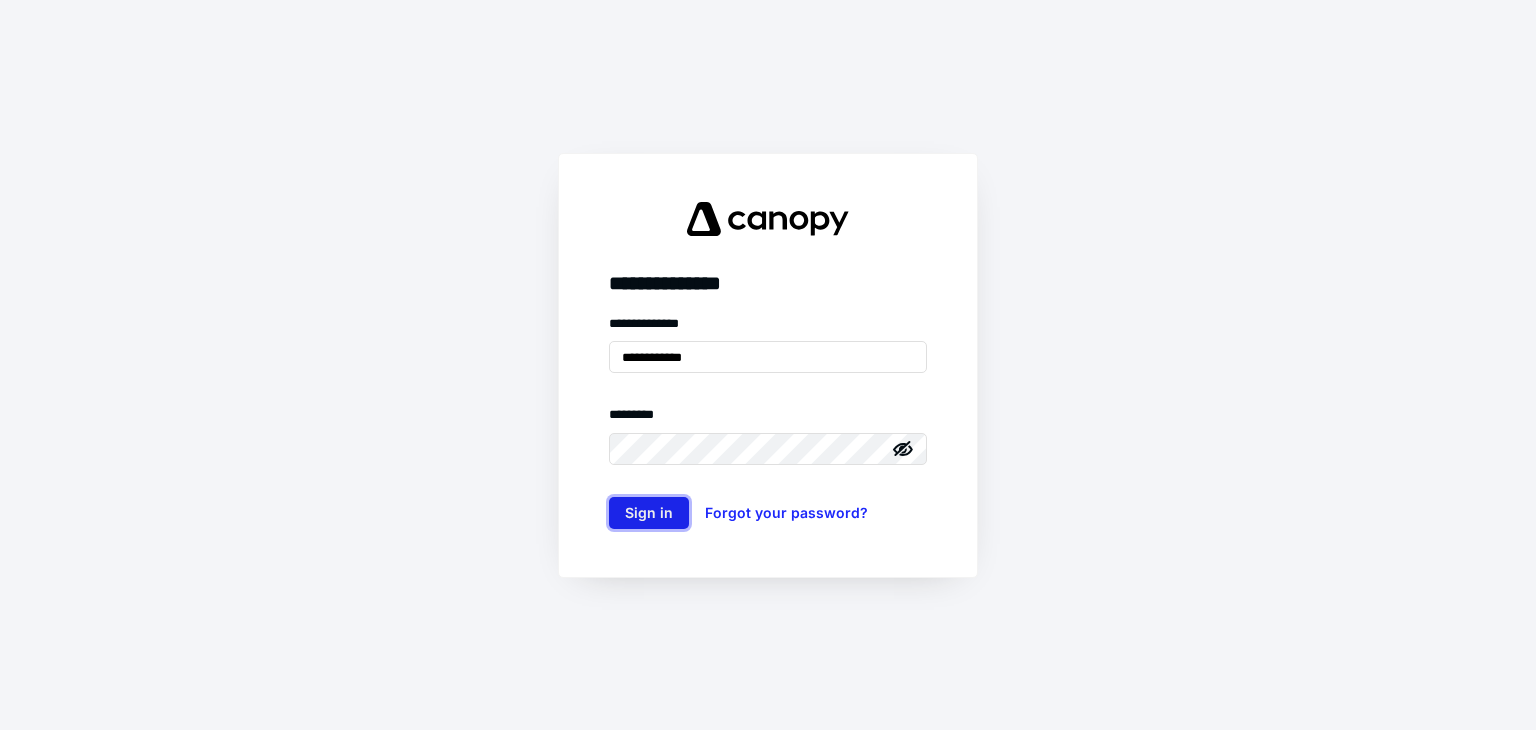 click on "Sign in" at bounding box center [649, 513] 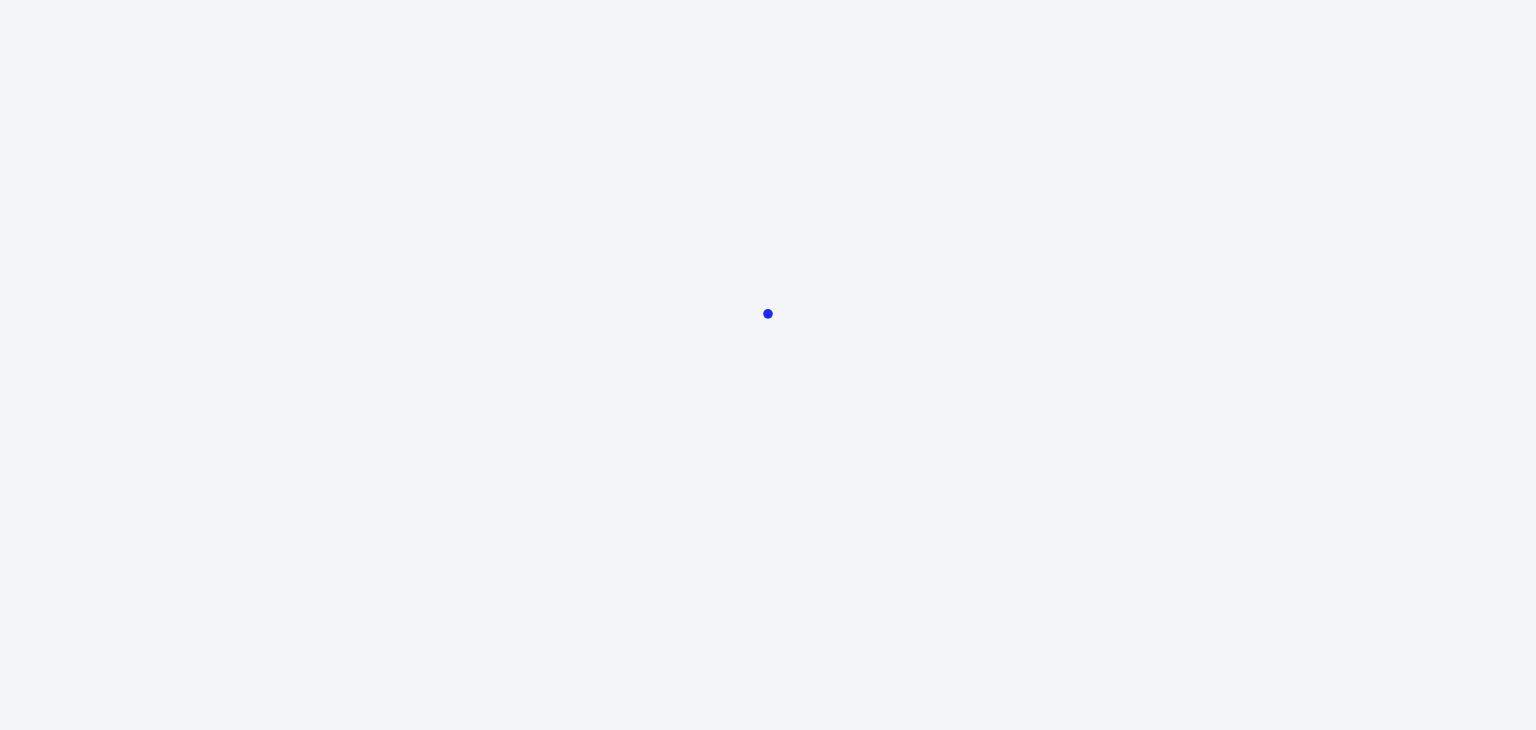 scroll, scrollTop: 0, scrollLeft: 0, axis: both 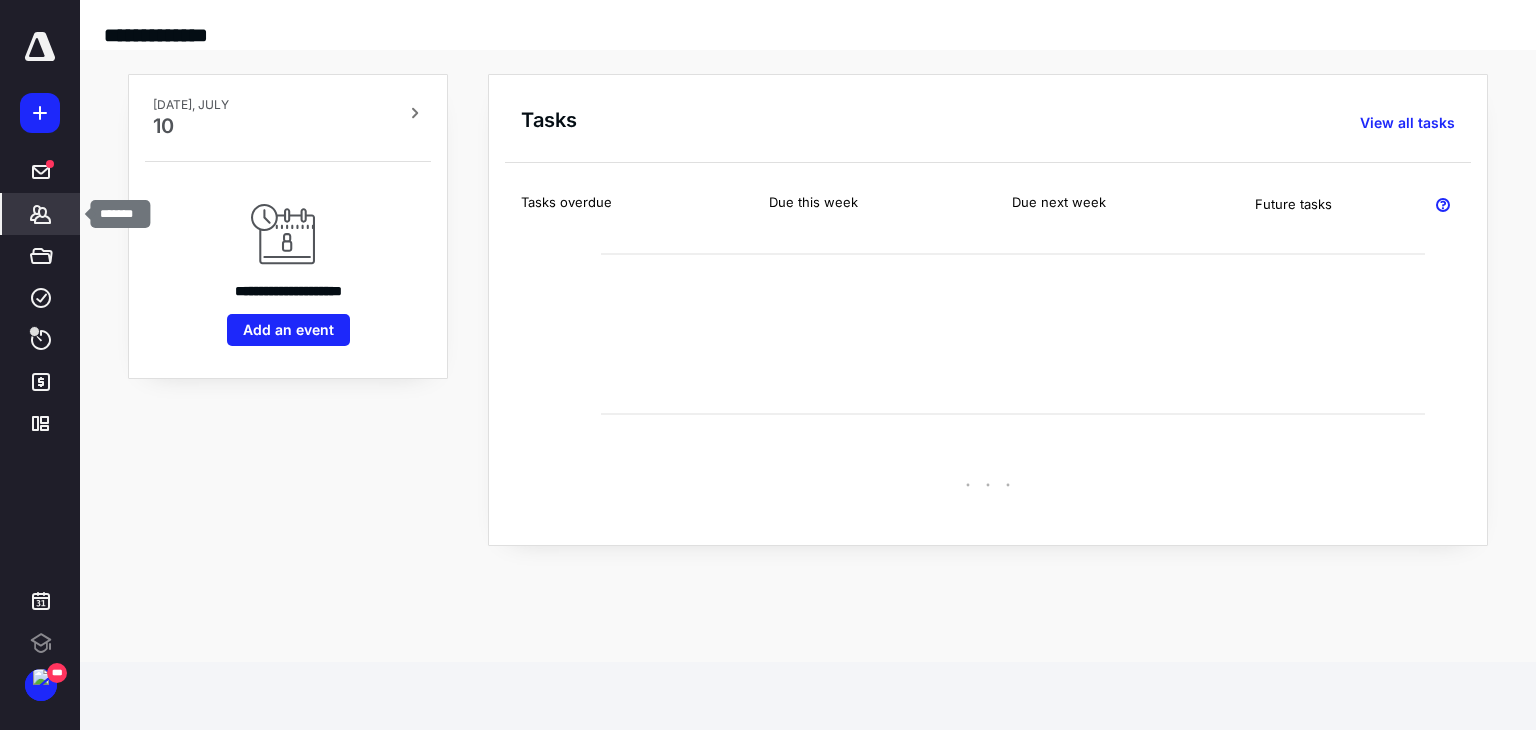 click 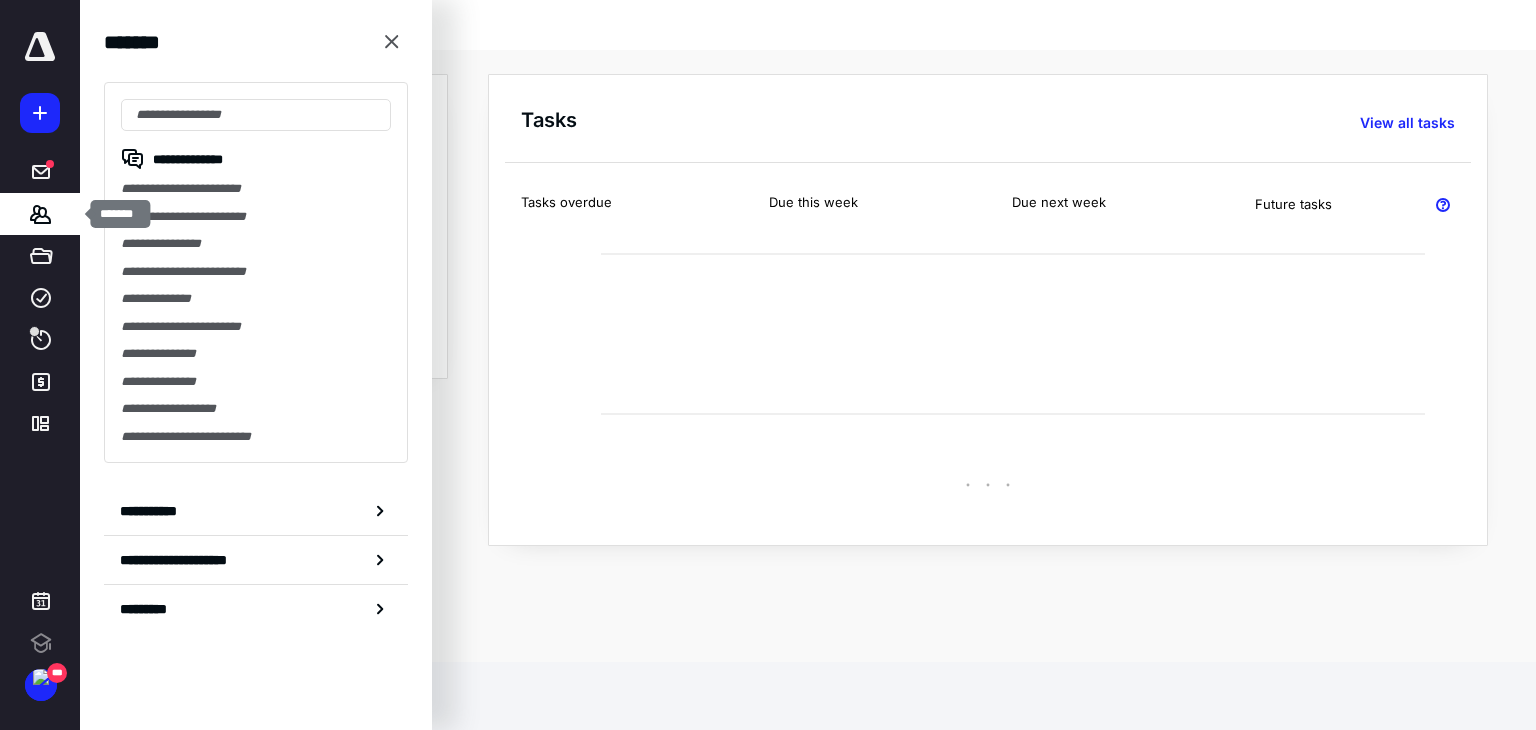 scroll, scrollTop: 0, scrollLeft: 0, axis: both 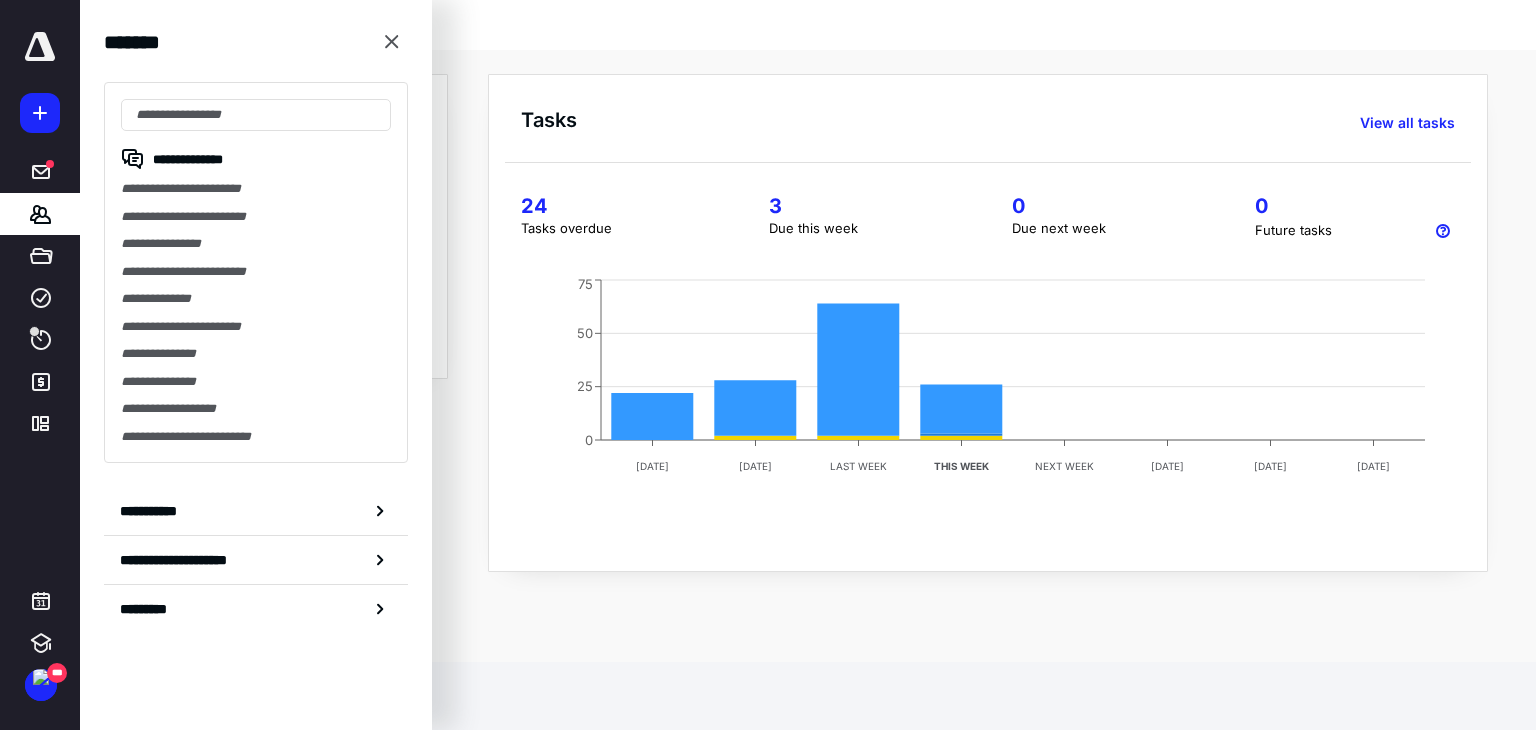drag, startPoint x: 210, startPoint y: 190, endPoint x: 239, endPoint y: 185, distance: 29.427877 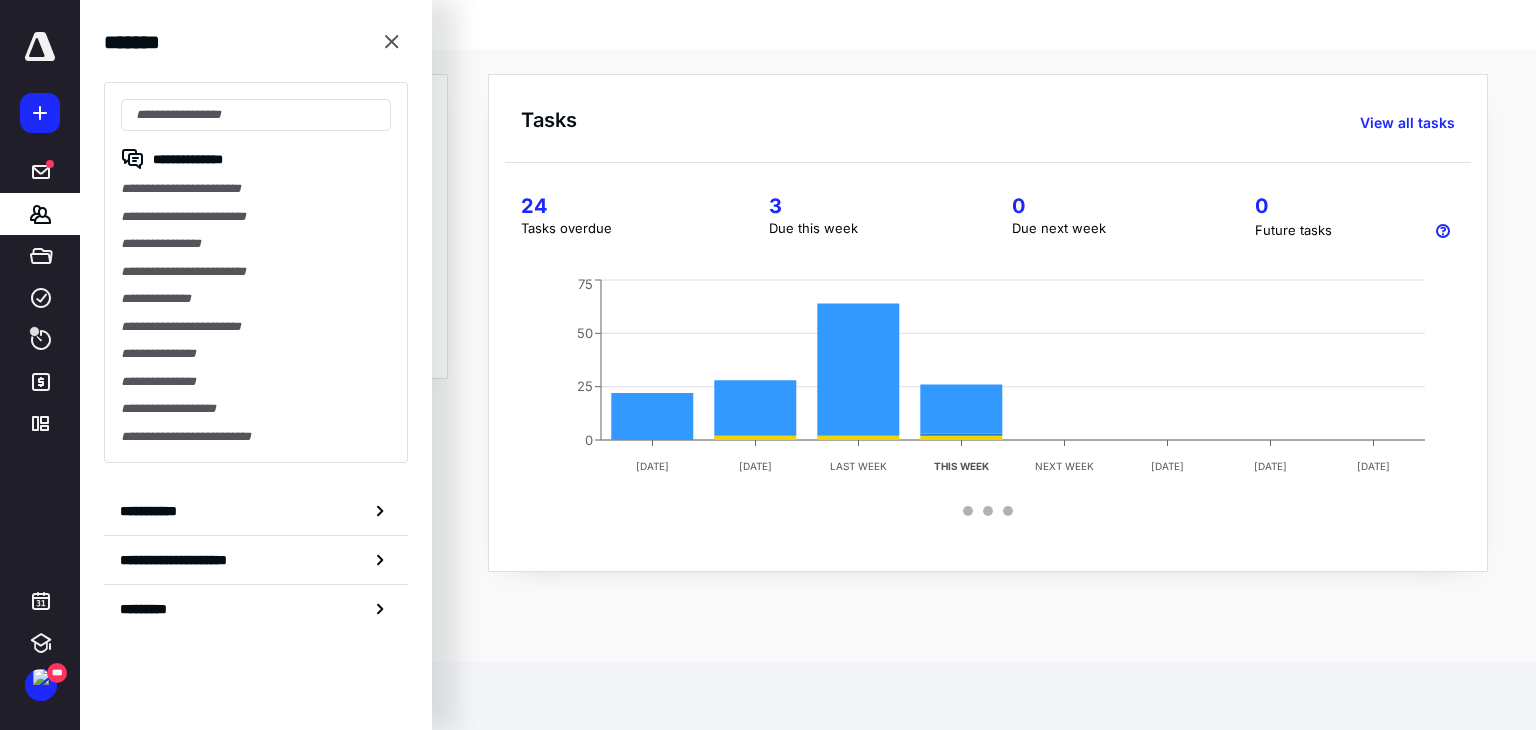 click on "**********" at bounding box center (256, 189) 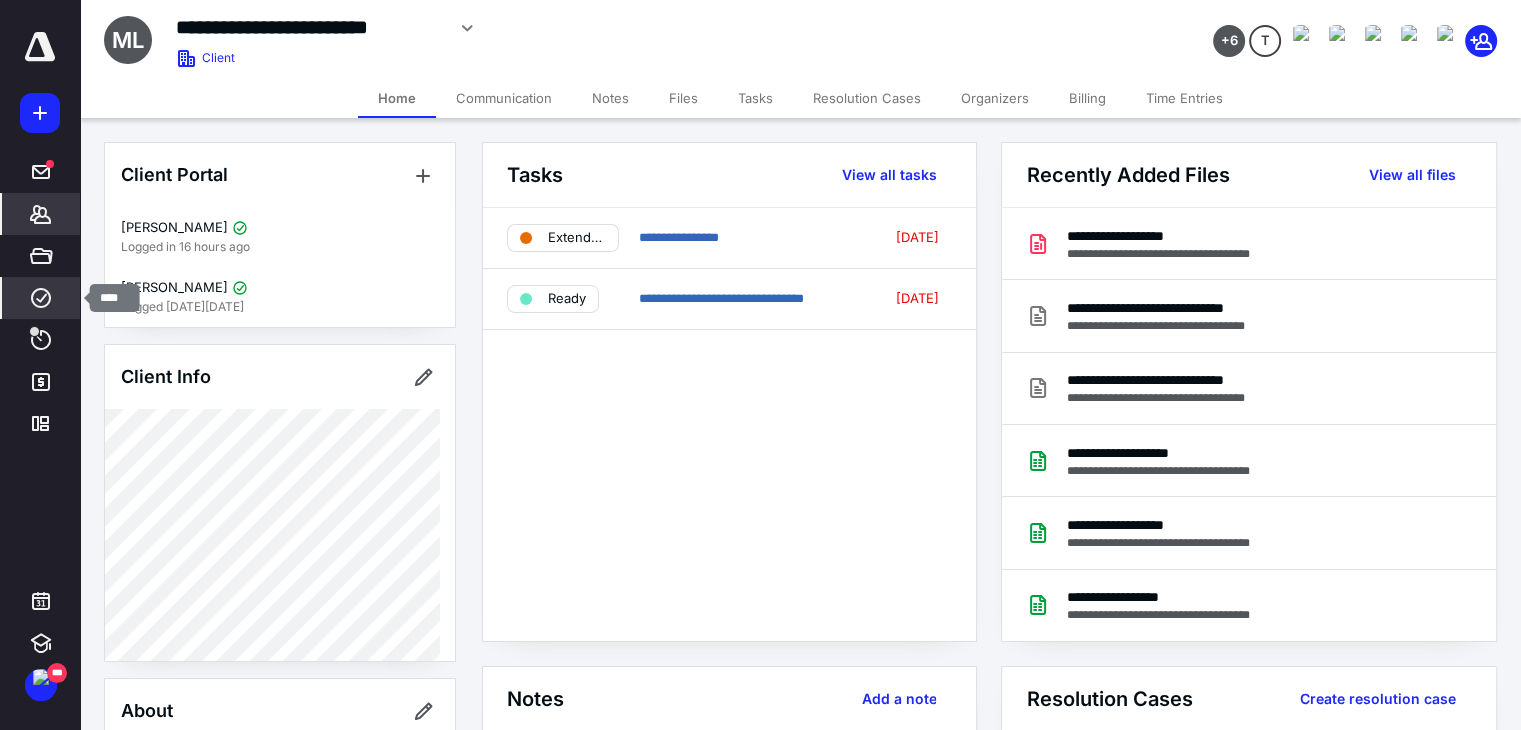 click 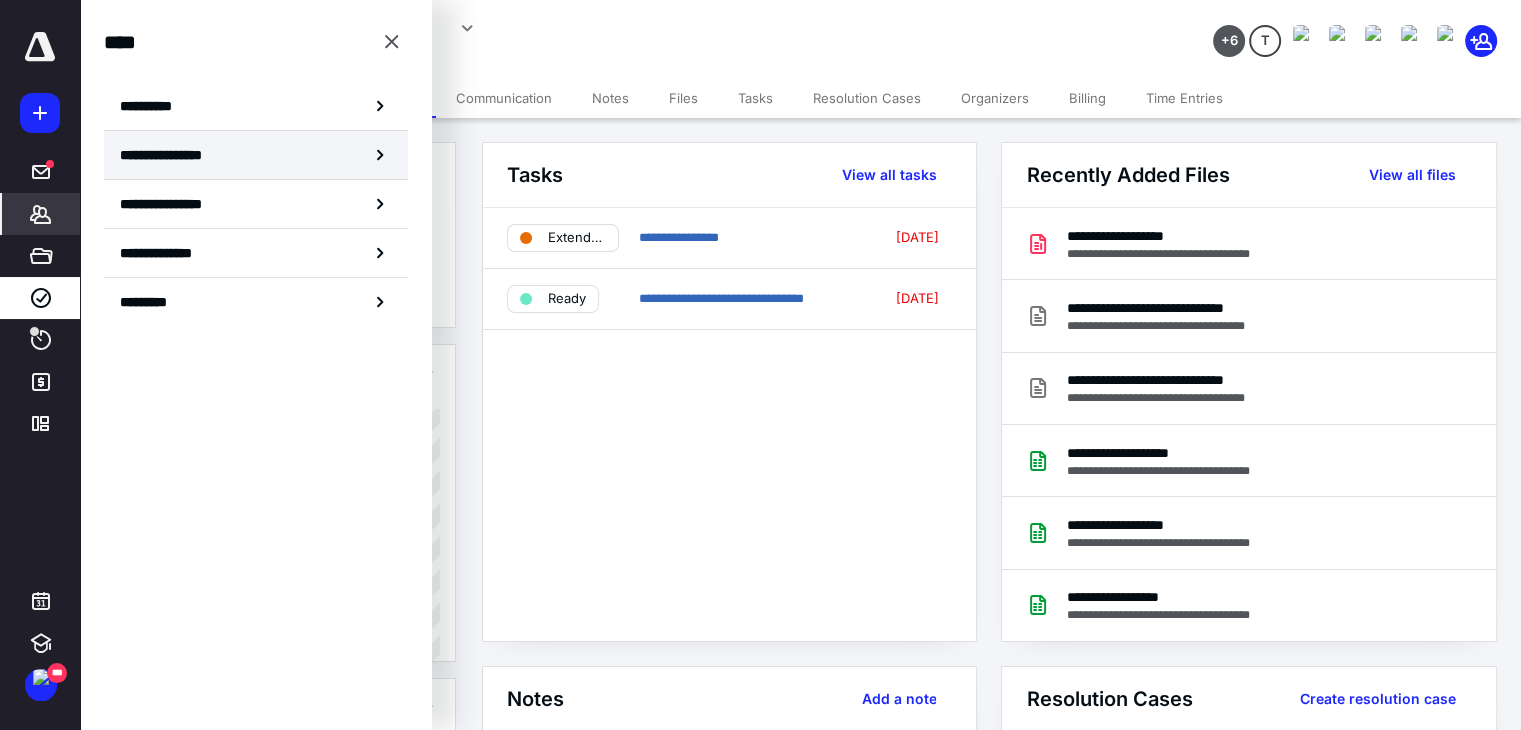 click 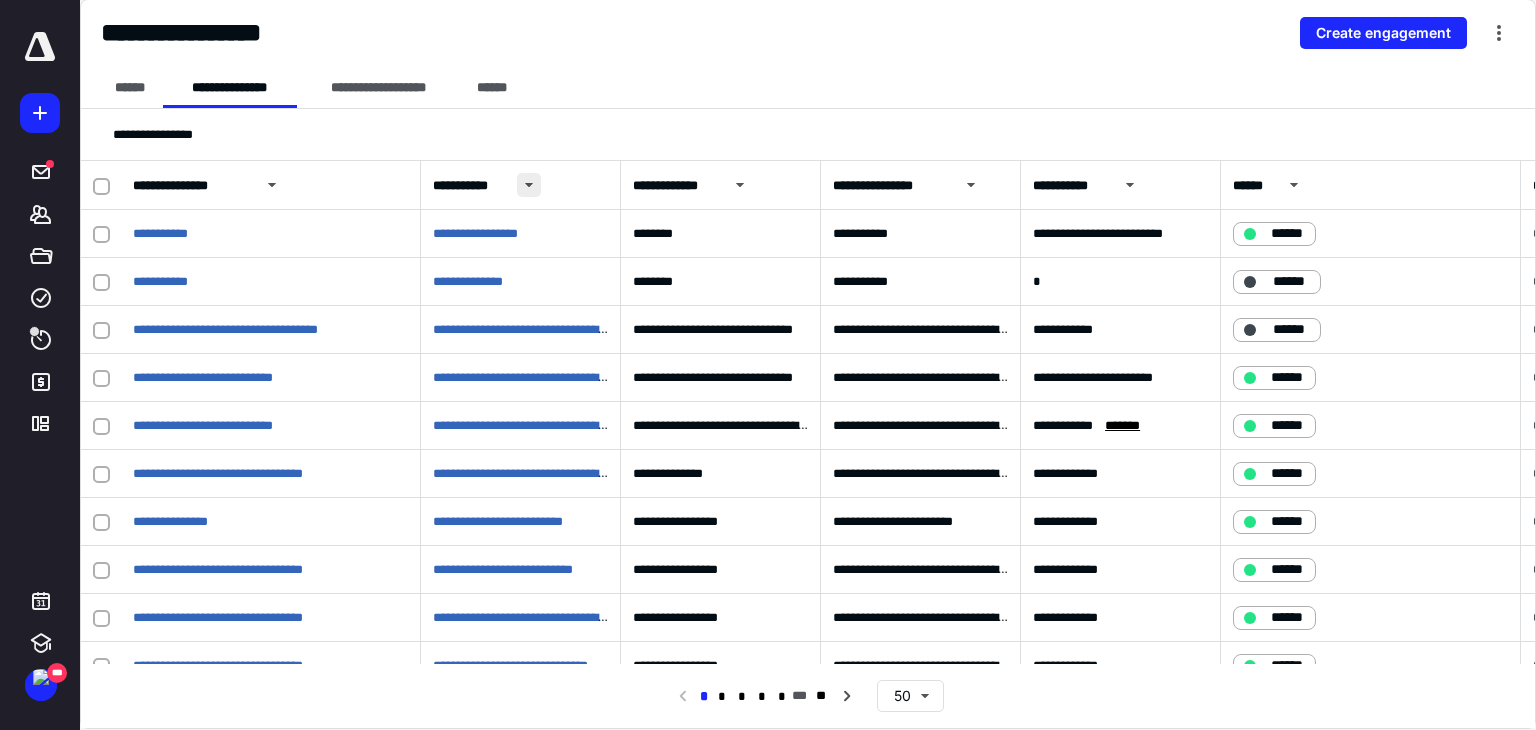 click at bounding box center [529, 185] 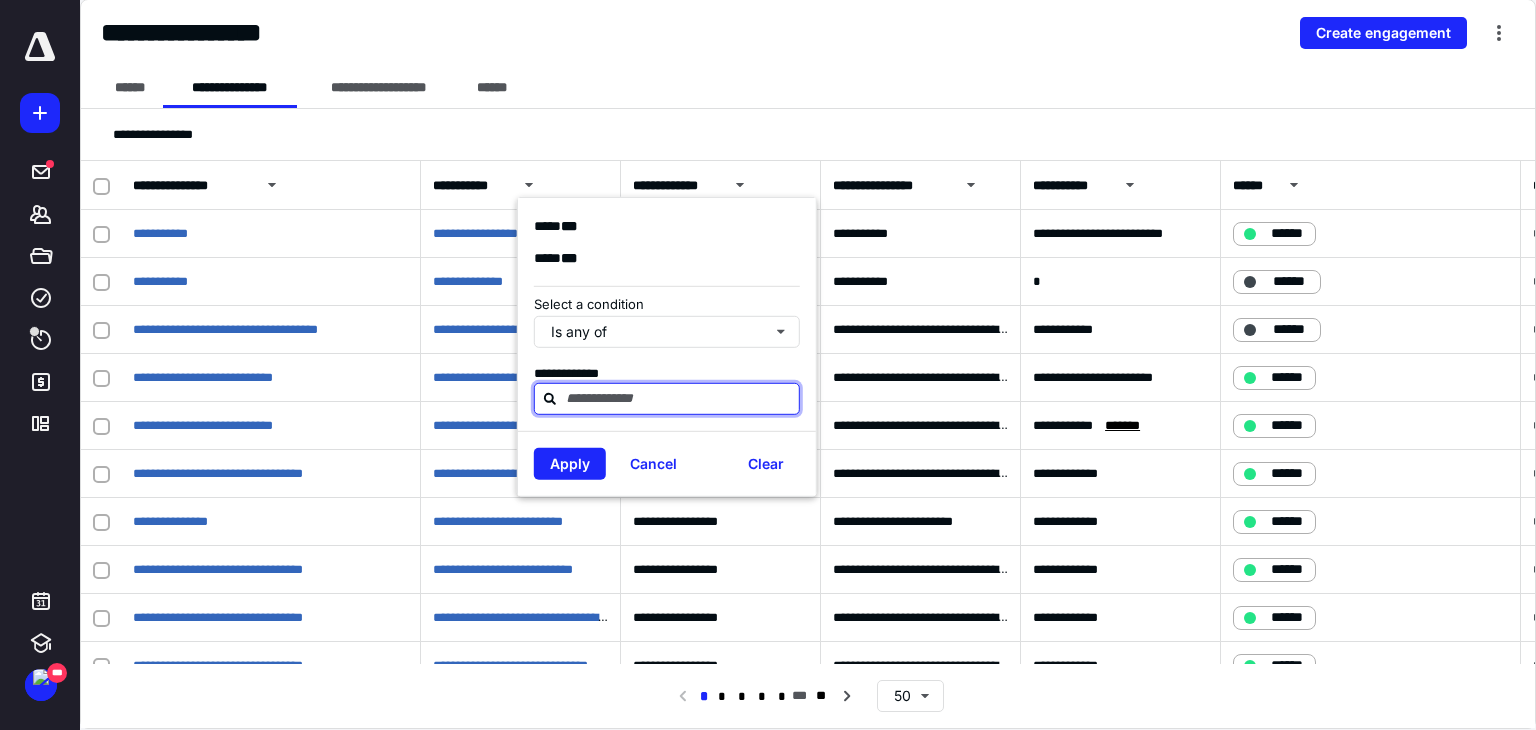 click at bounding box center (679, 398) 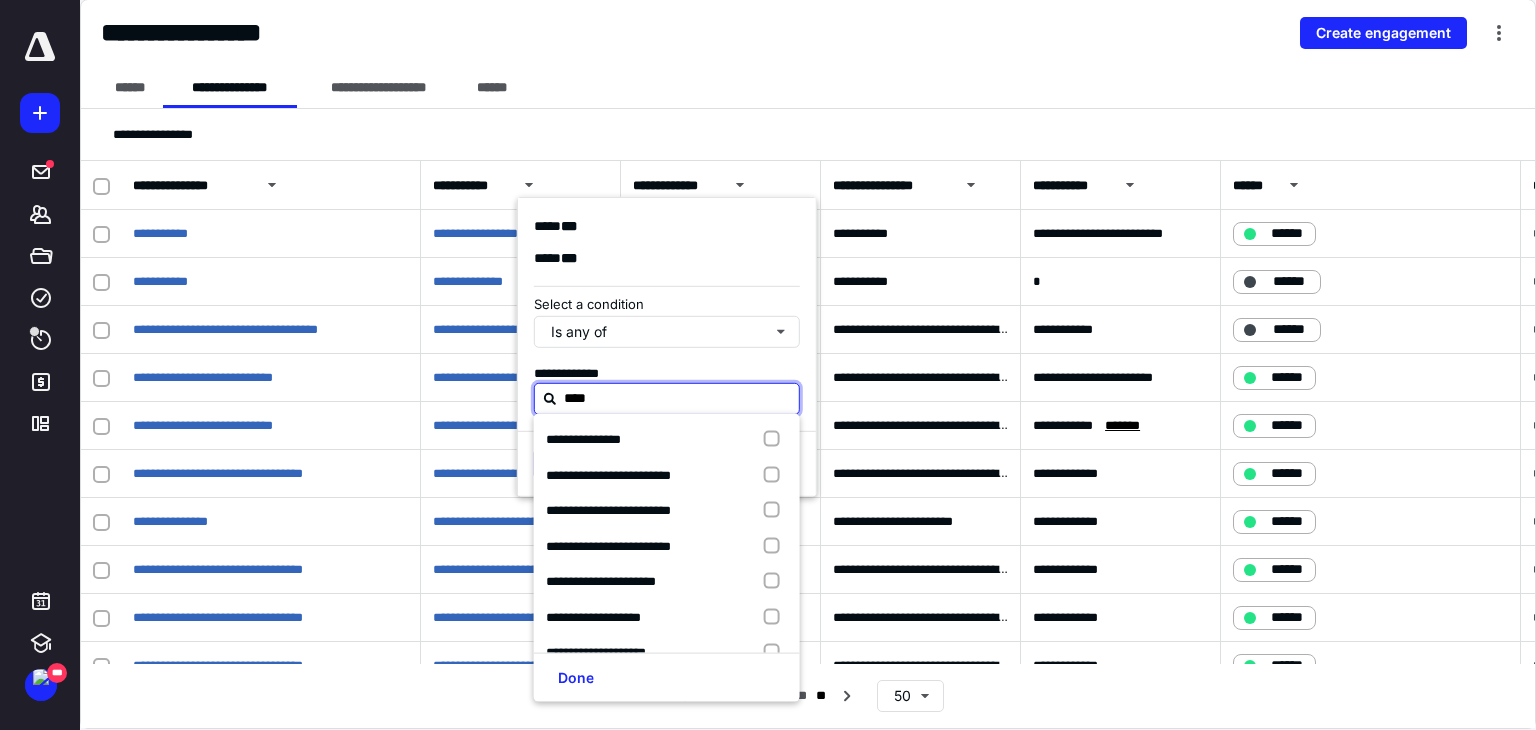 type on "*****" 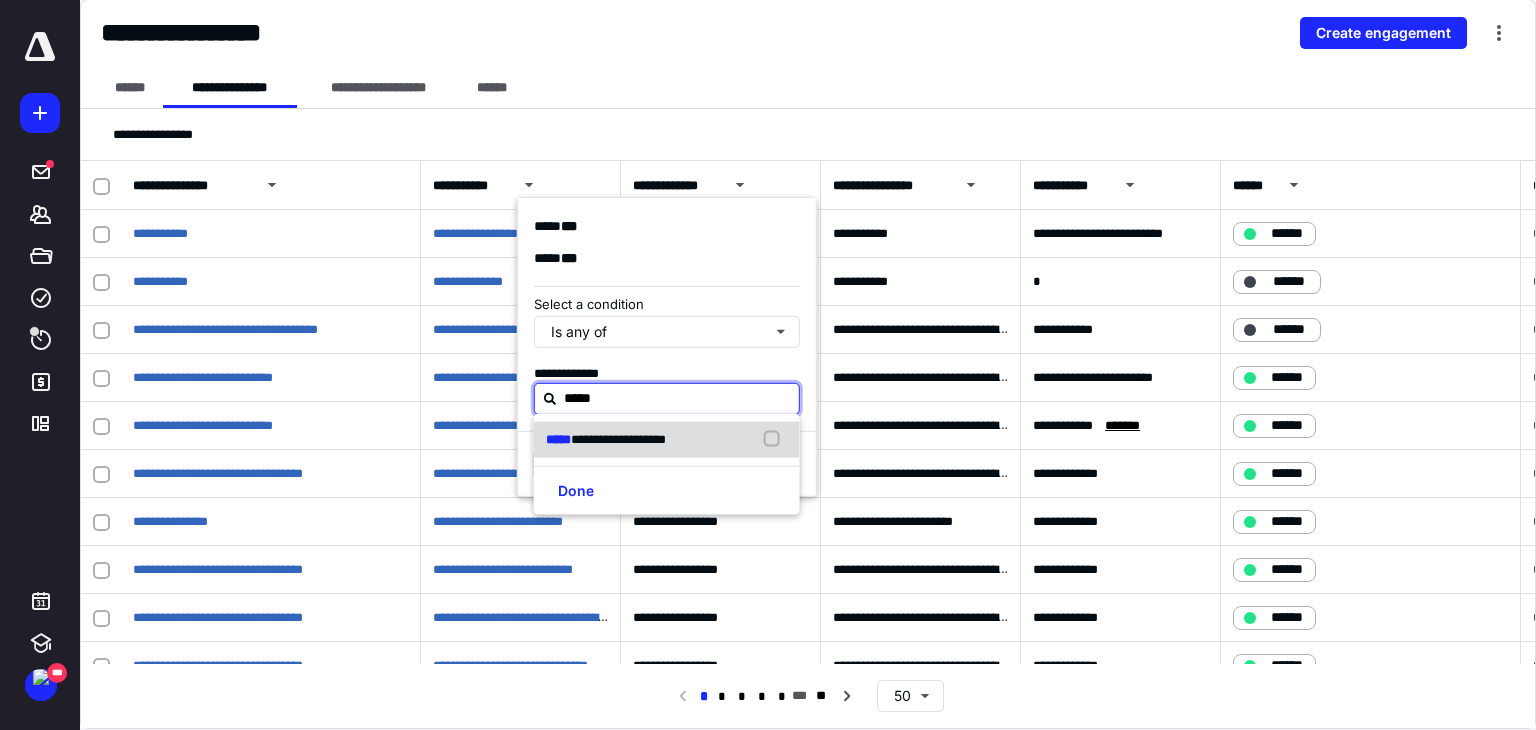 click at bounding box center (776, 440) 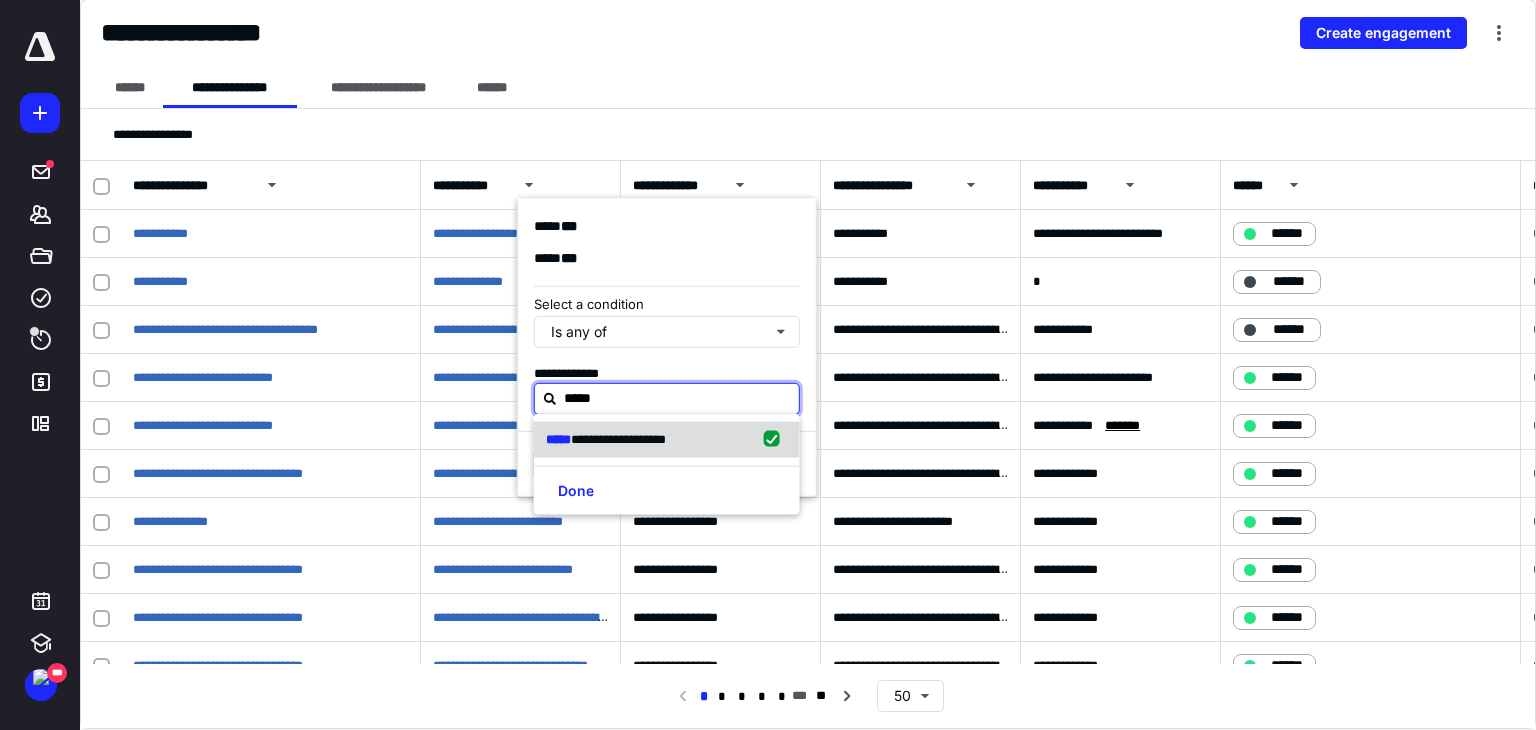 checkbox on "true" 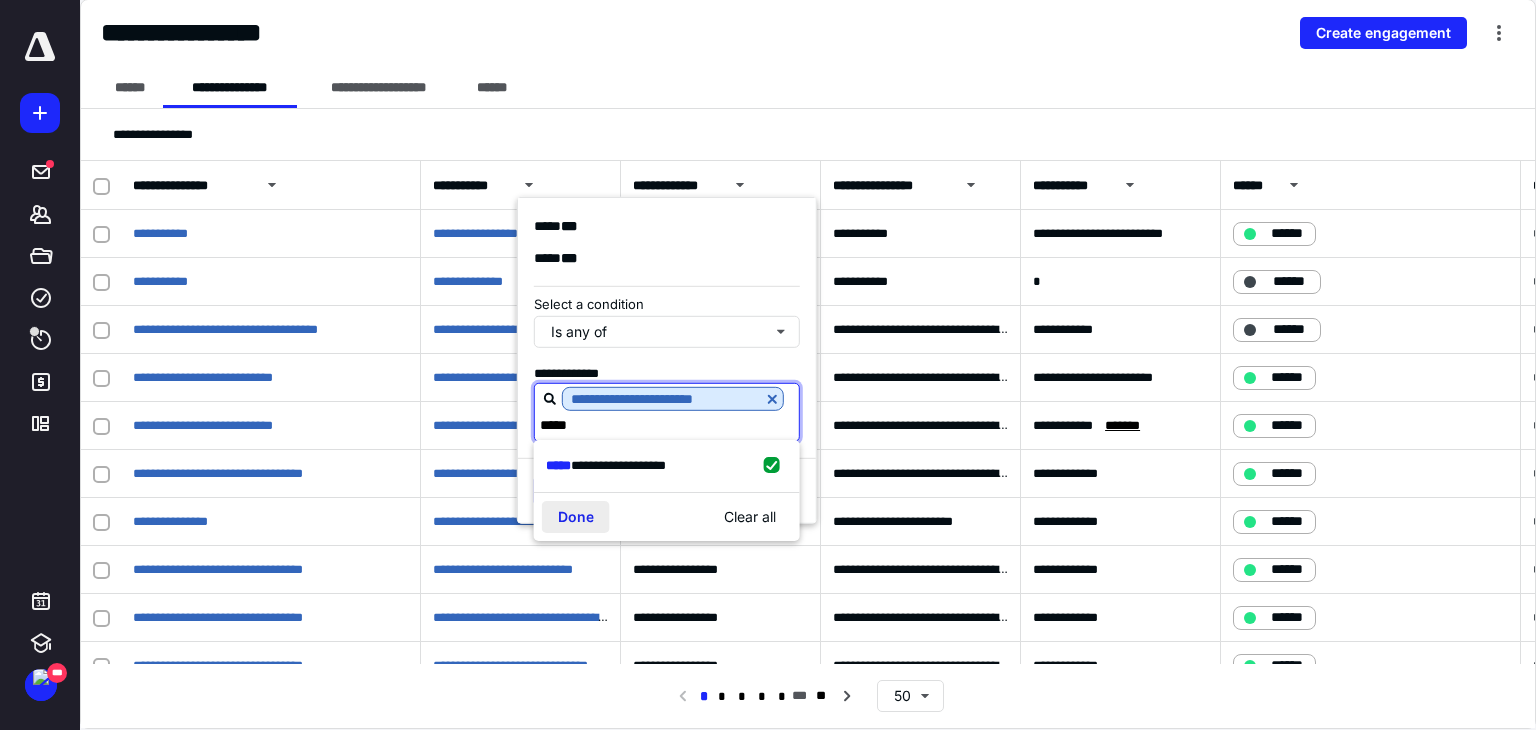 type on "*****" 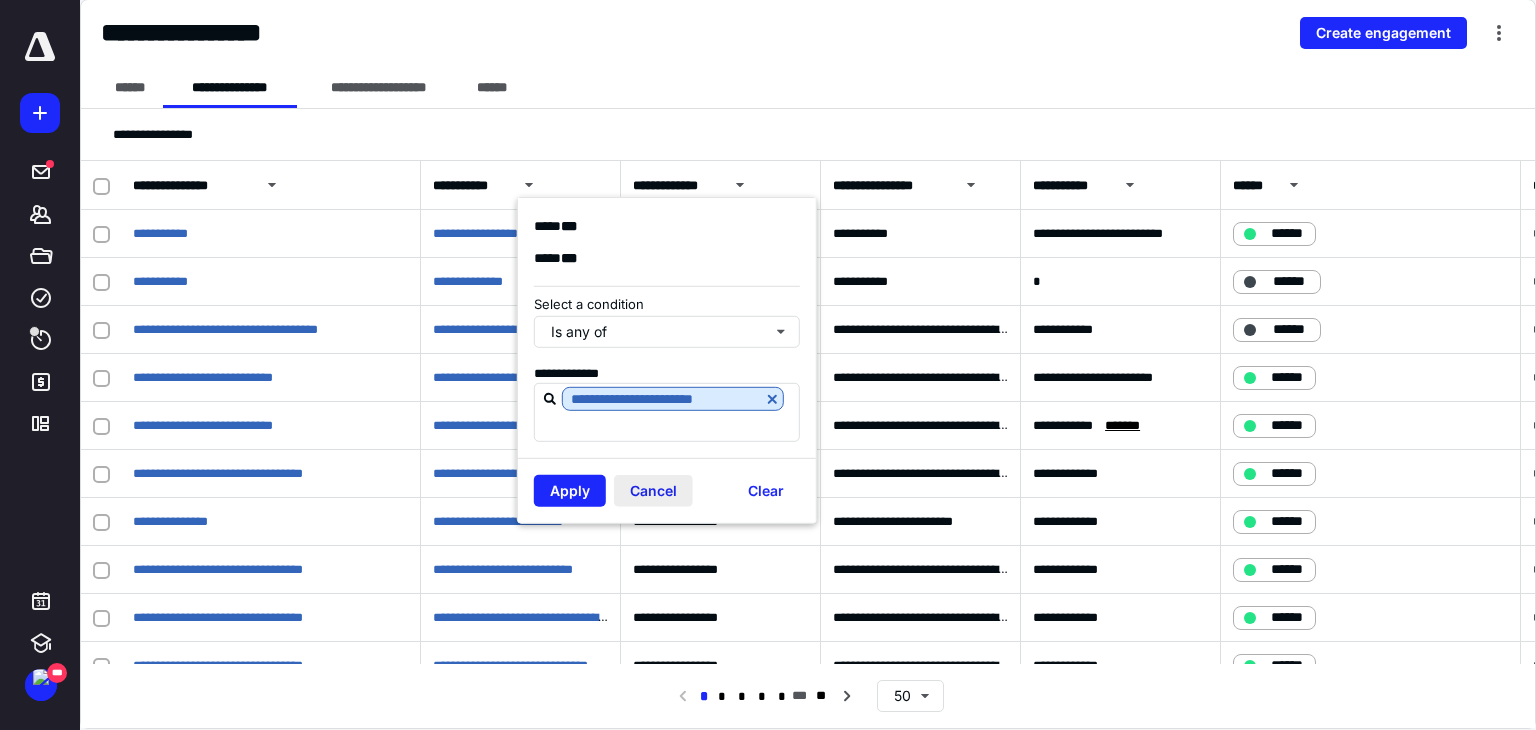 drag, startPoint x: 575, startPoint y: 488, endPoint x: 640, endPoint y: 474, distance: 66.4906 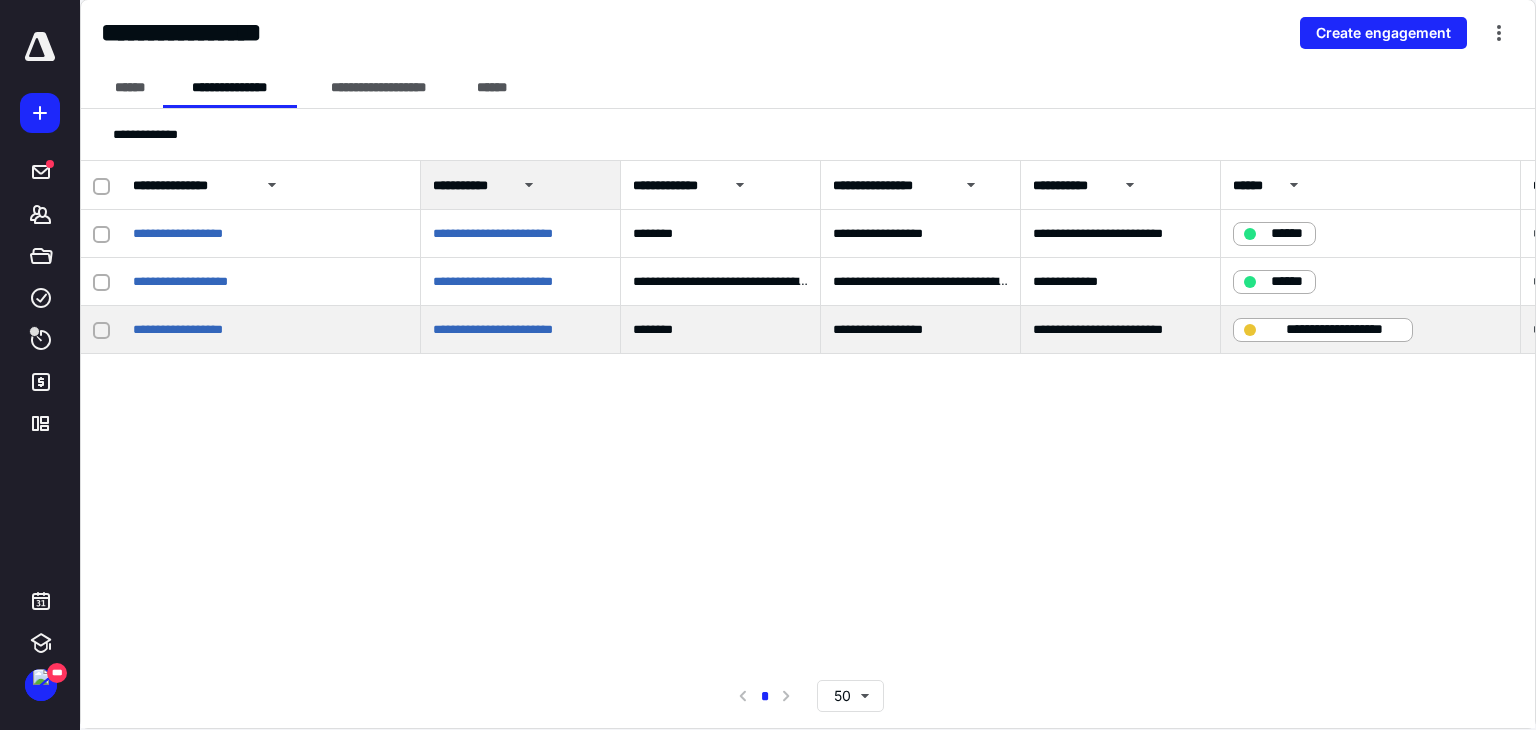 click on "**********" at bounding box center (1337, 330) 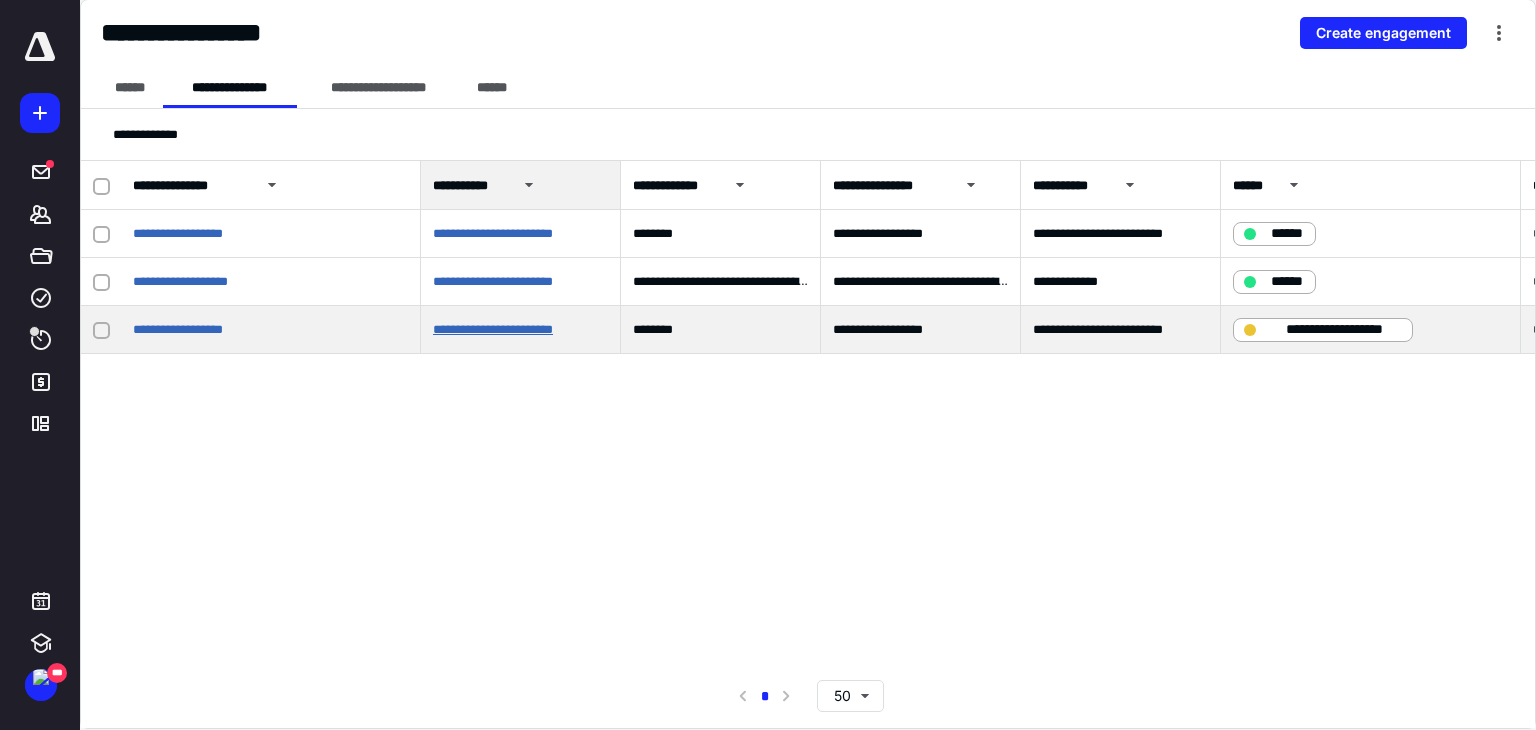click on "**********" at bounding box center (493, 329) 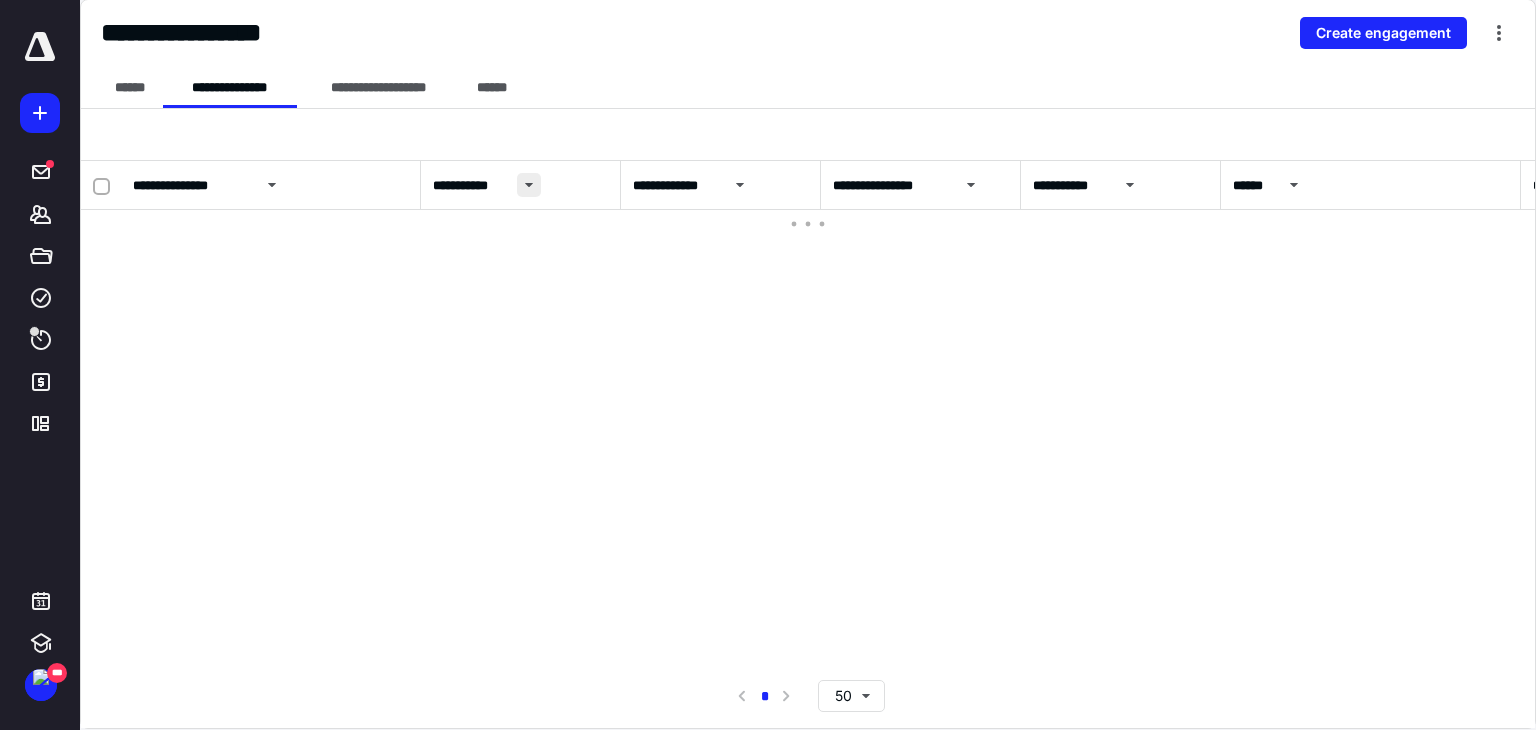 click at bounding box center [529, 185] 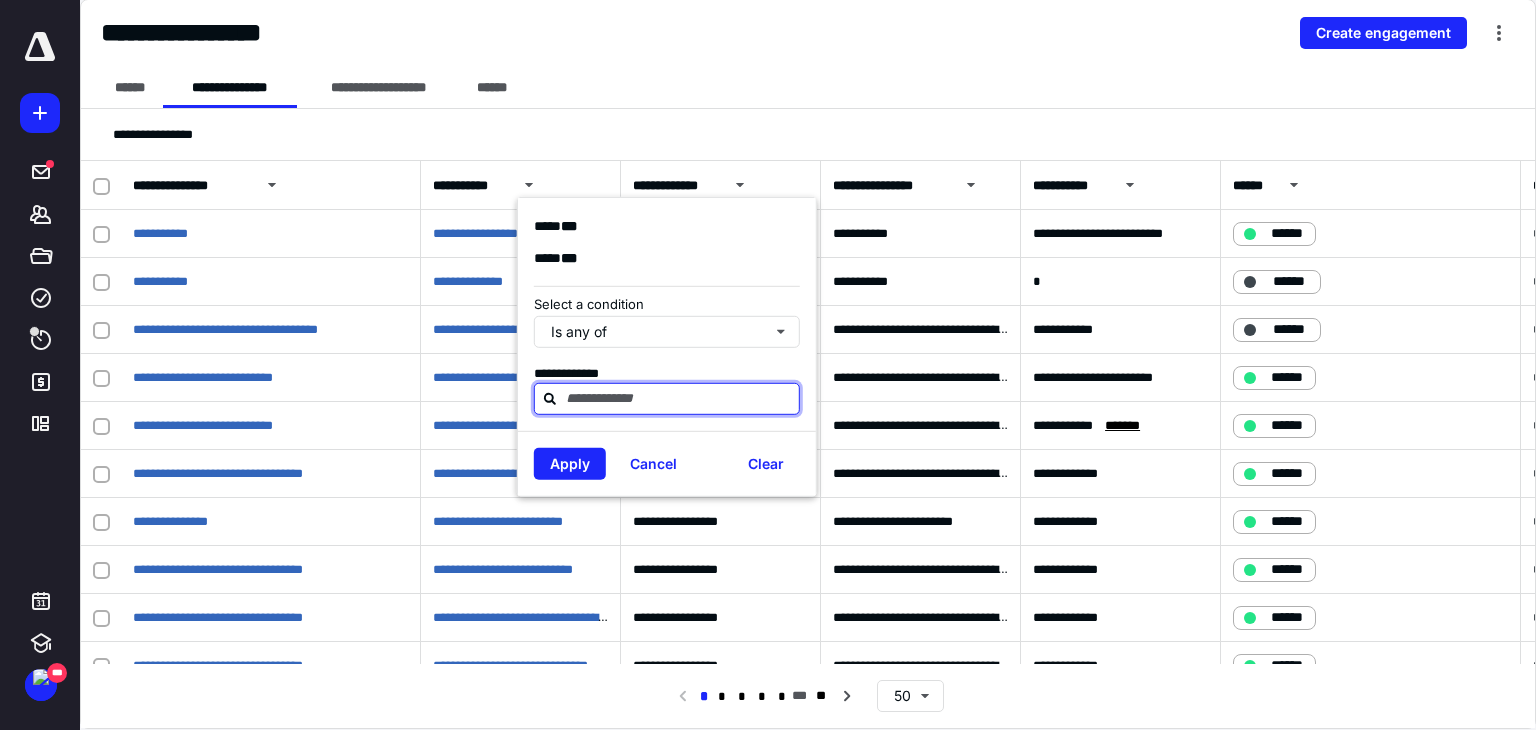 click at bounding box center [679, 398] 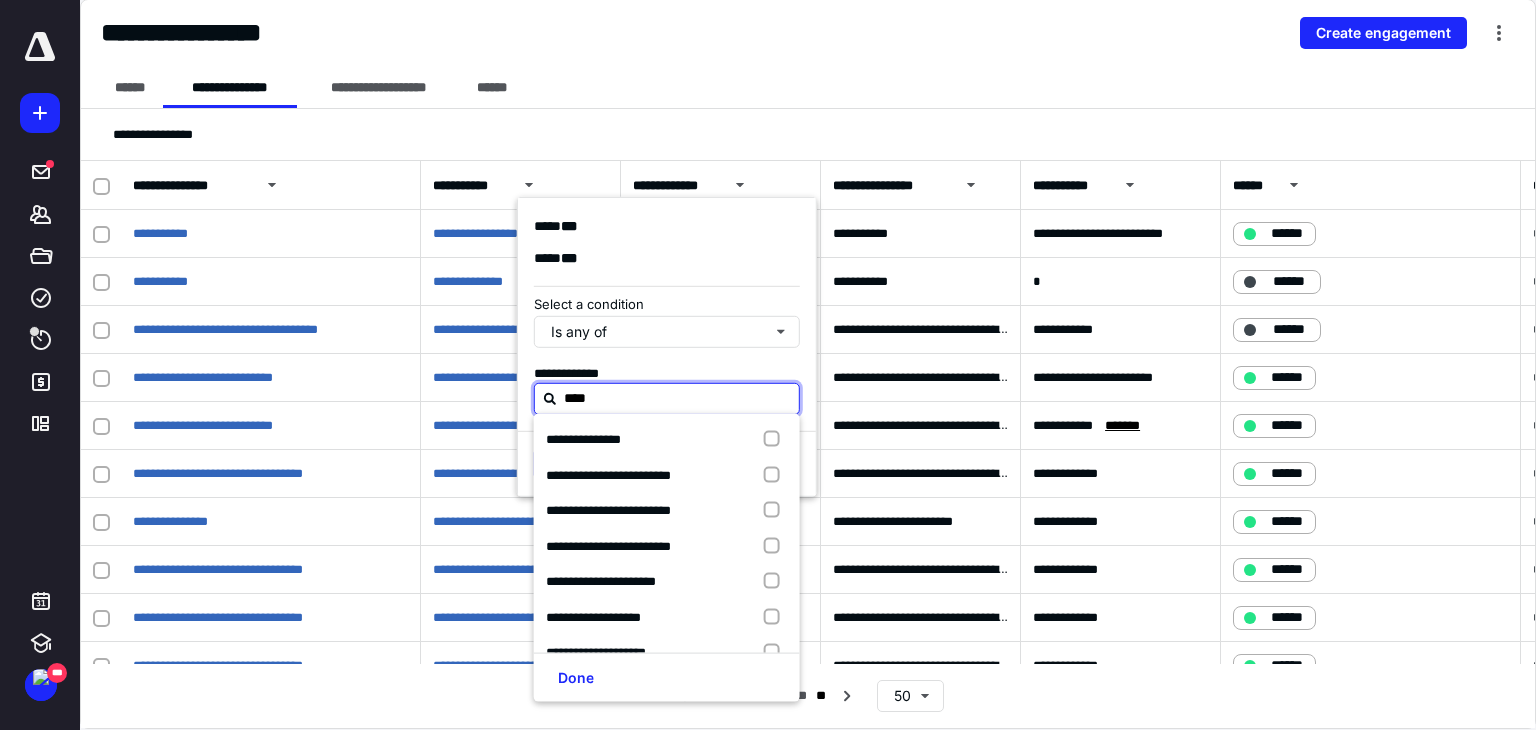 type on "*****" 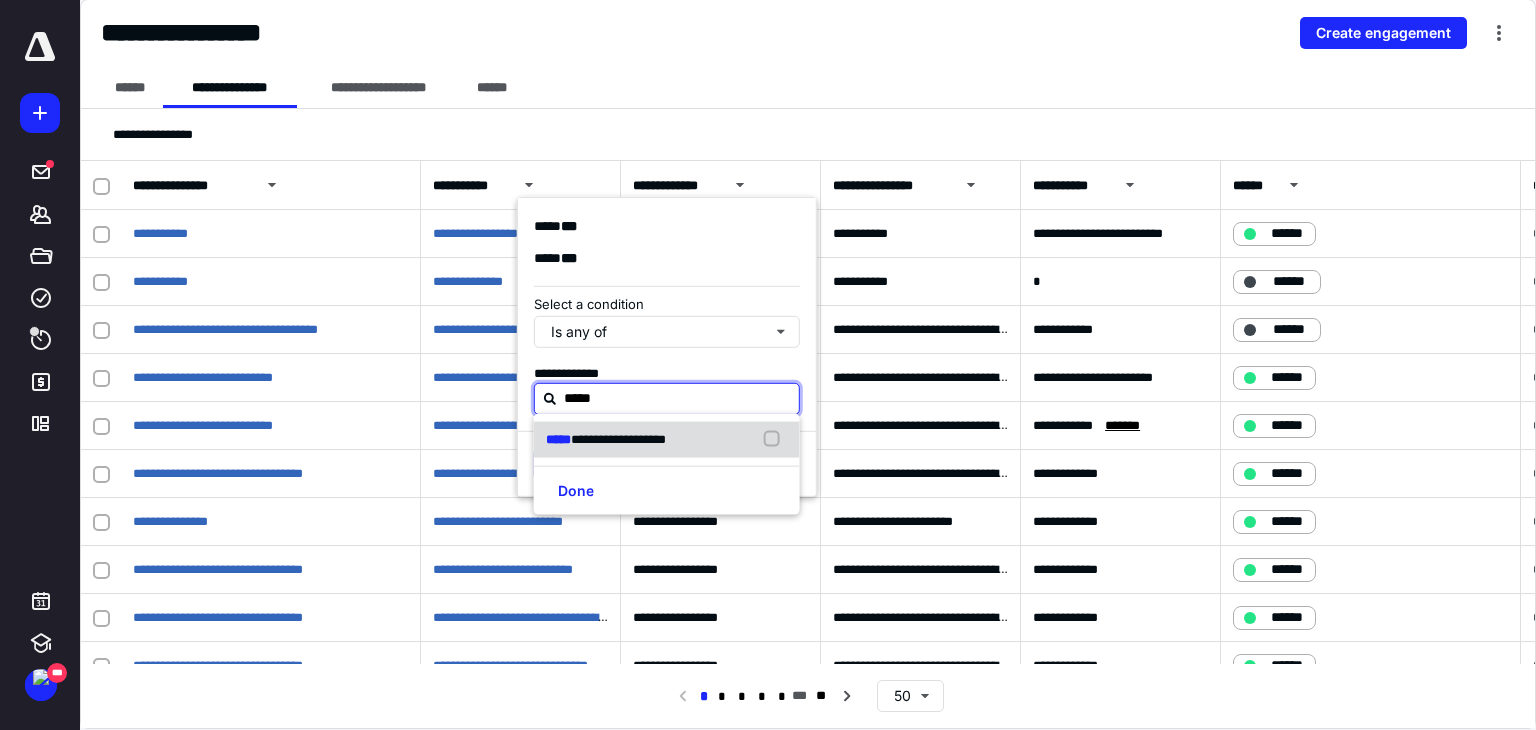 click at bounding box center [776, 440] 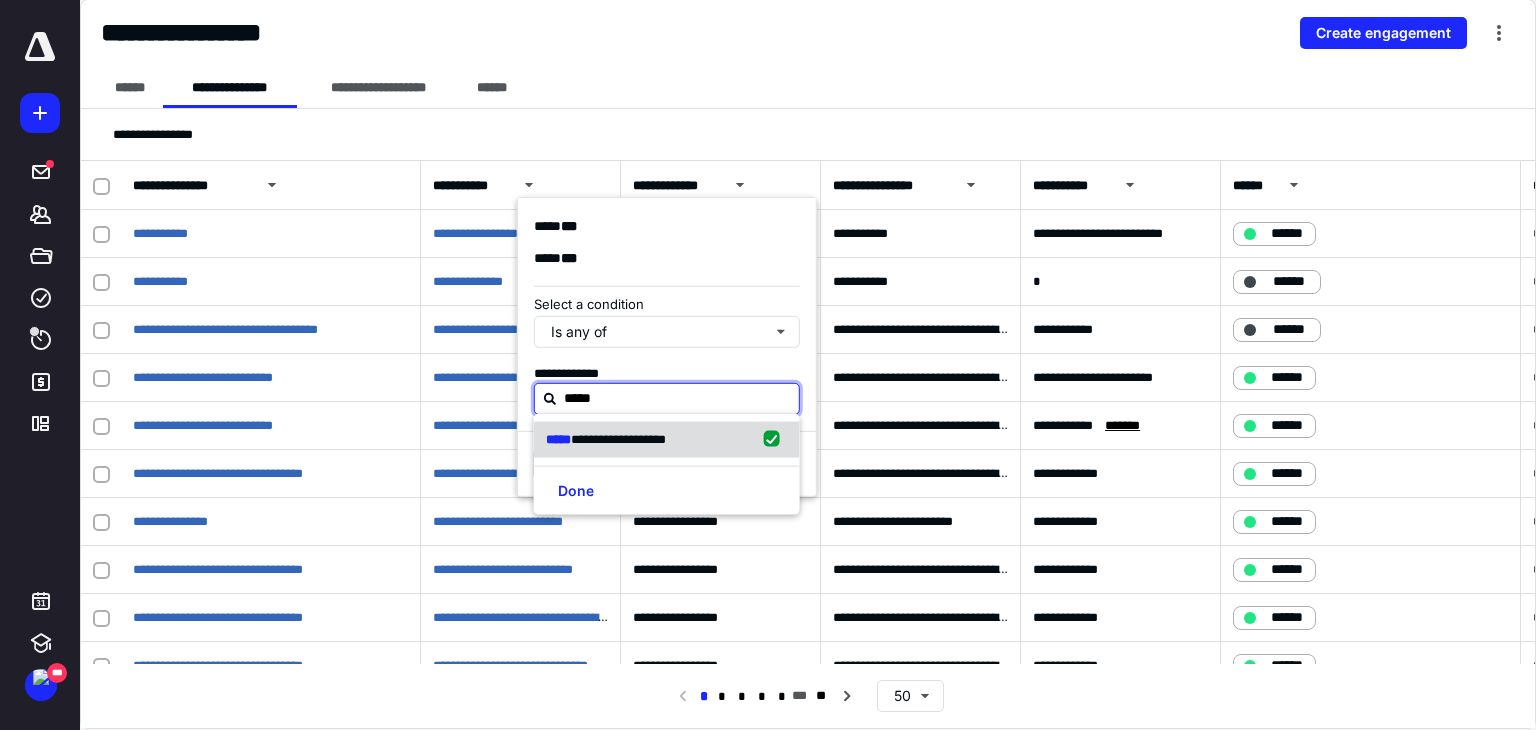 checkbox on "true" 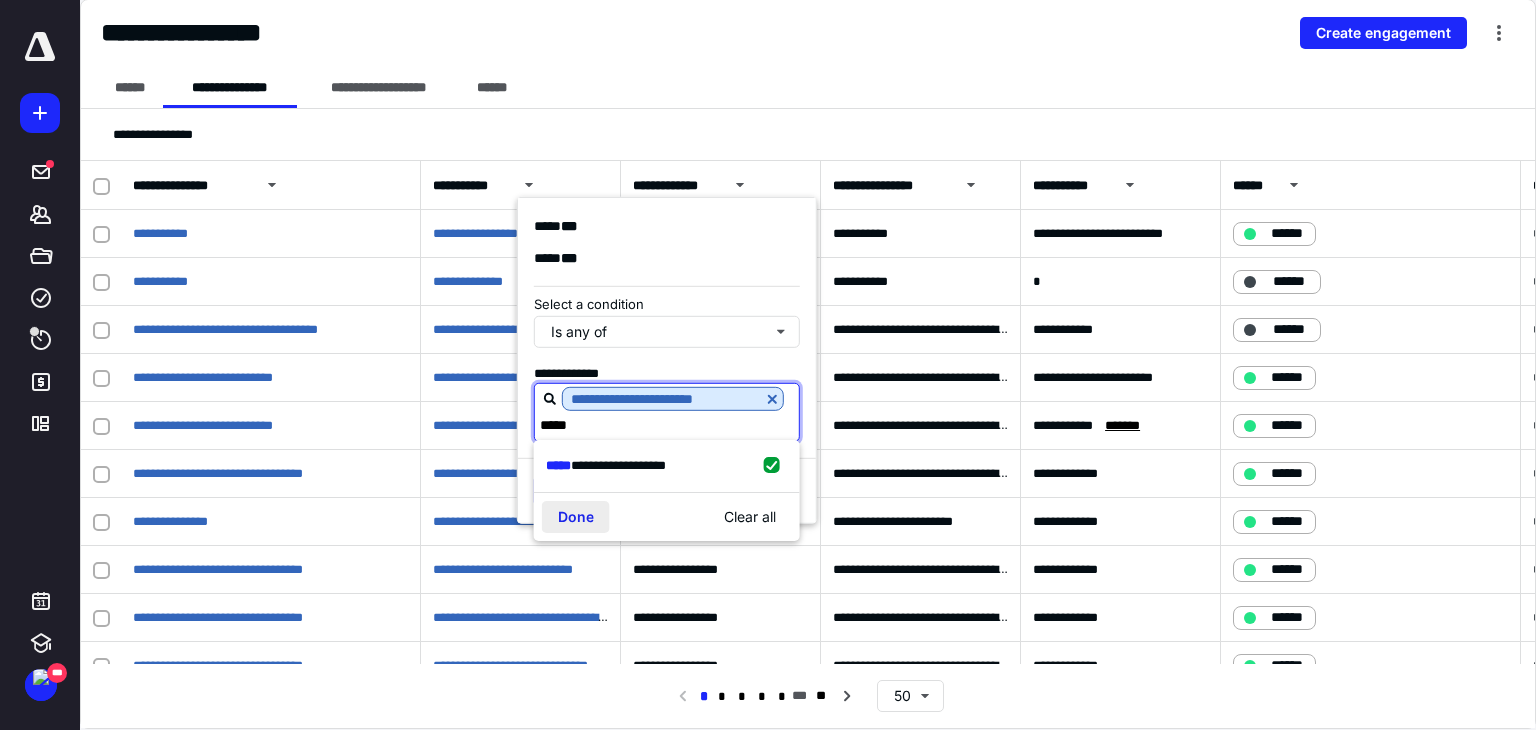 type on "*****" 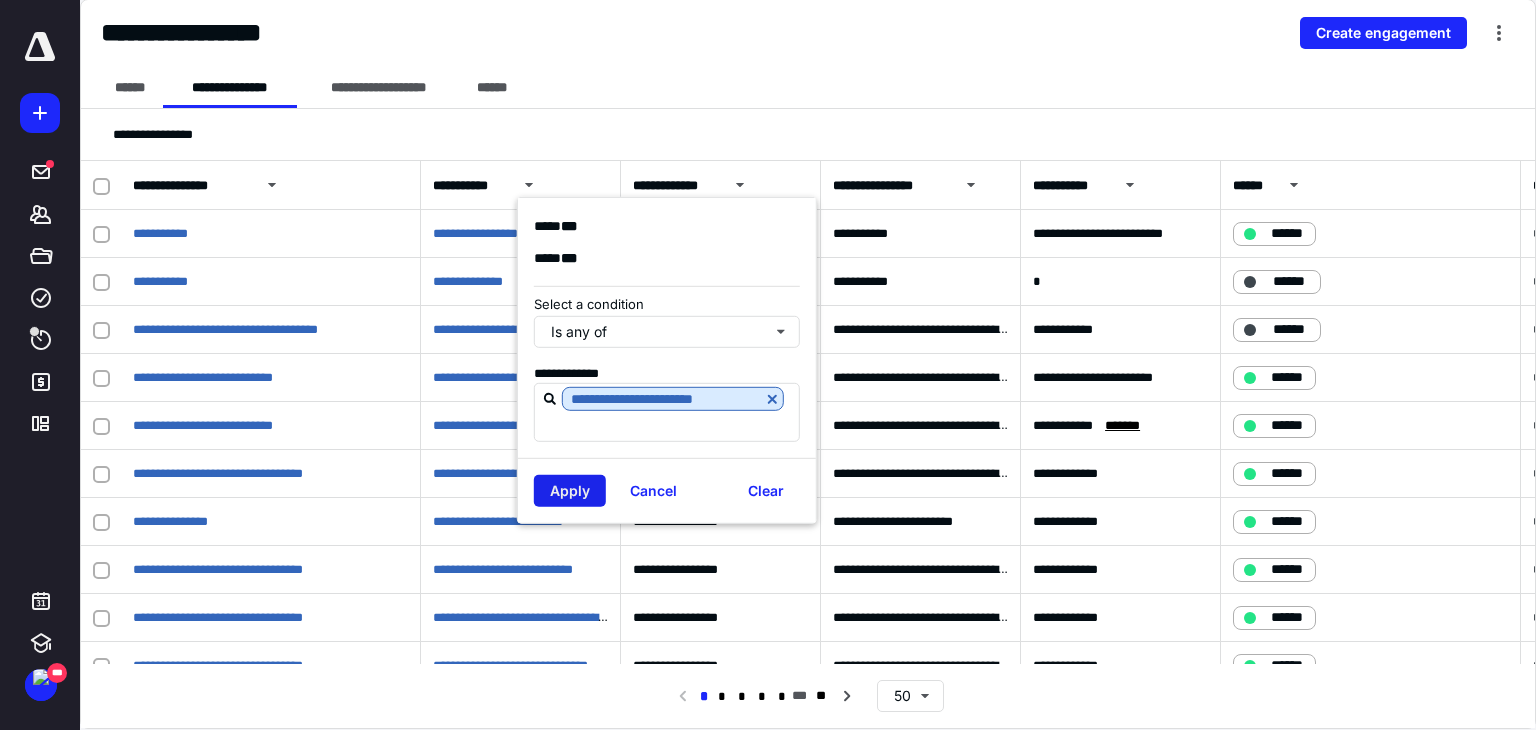 drag, startPoint x: 567, startPoint y: 493, endPoint x: 603, endPoint y: 476, distance: 39.812057 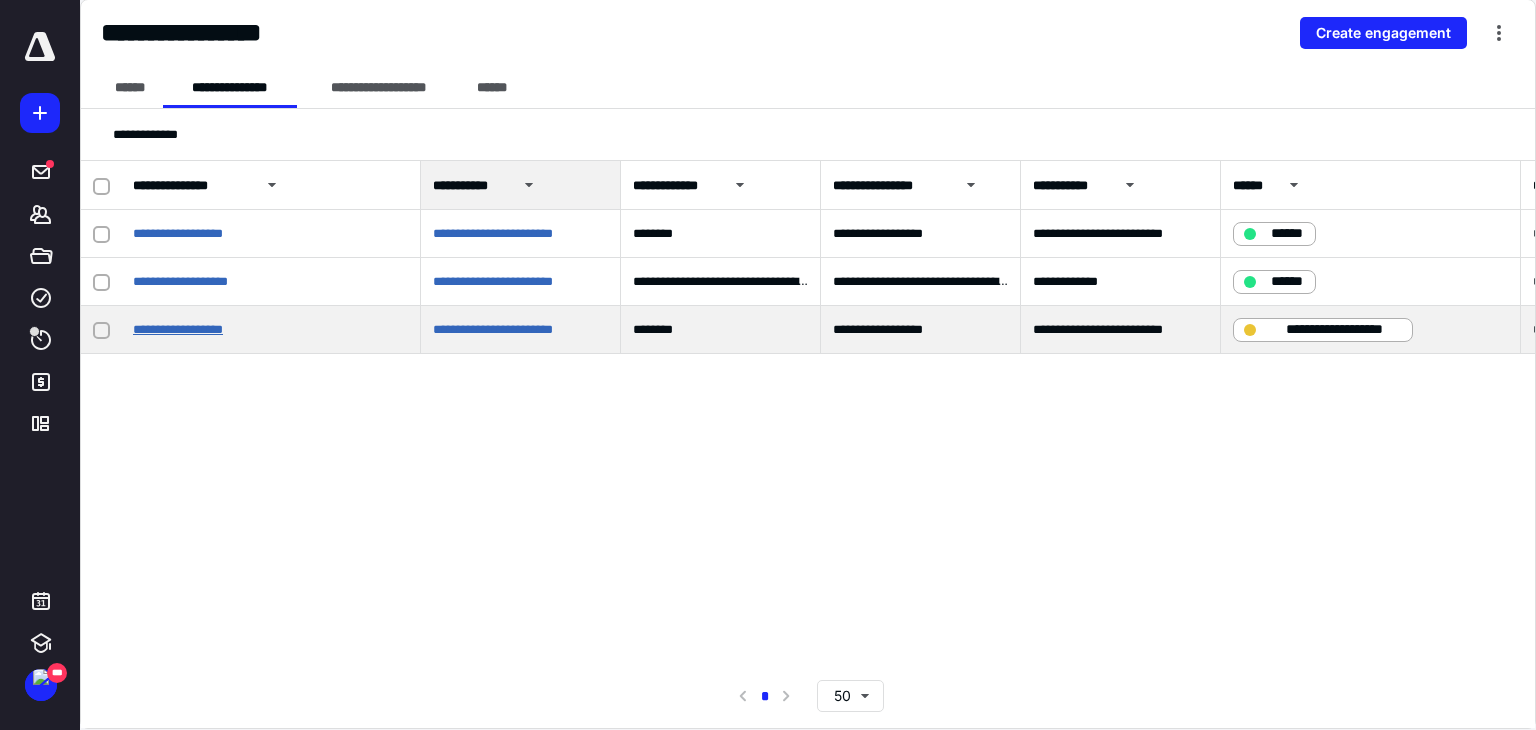 click on "**********" at bounding box center (178, 329) 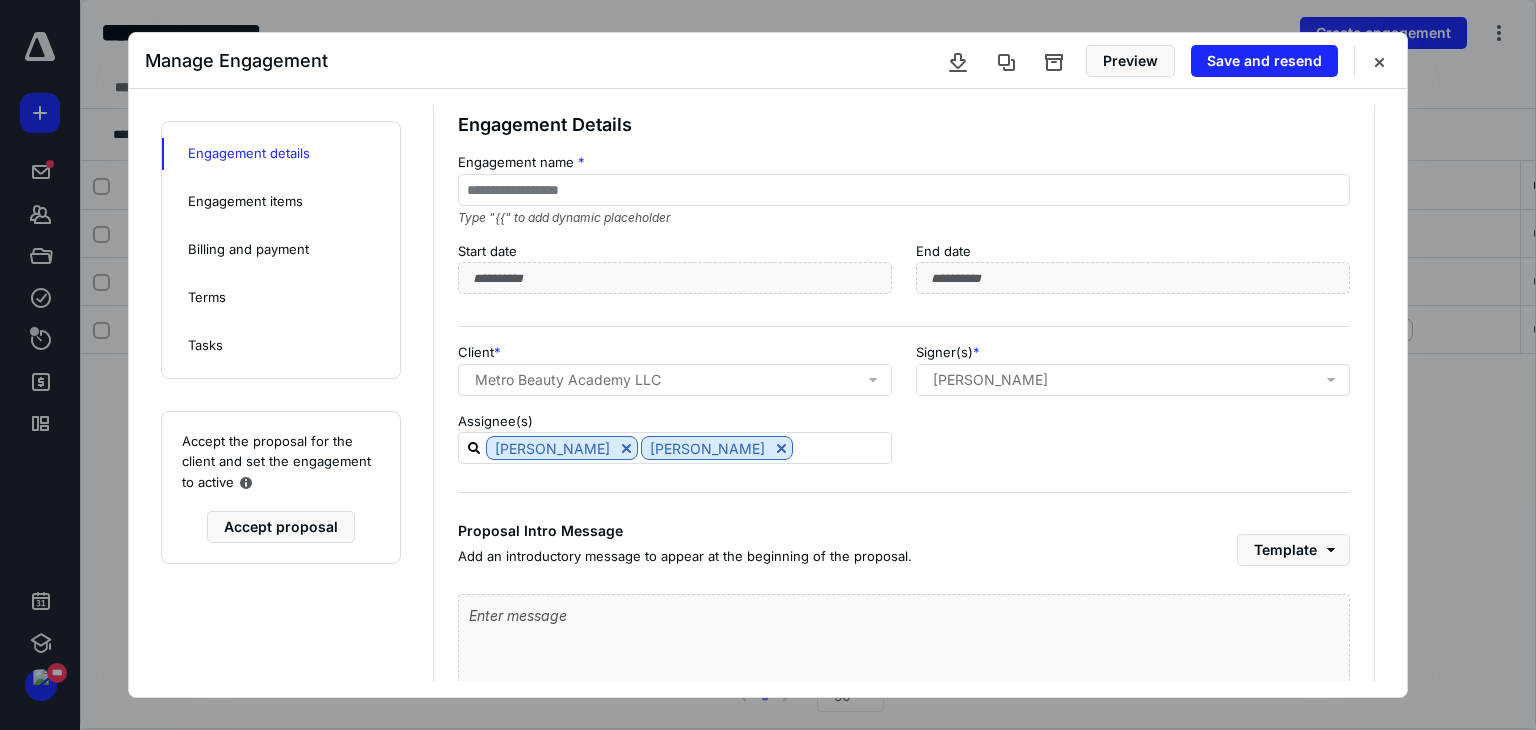 scroll, scrollTop: 0, scrollLeft: 0, axis: both 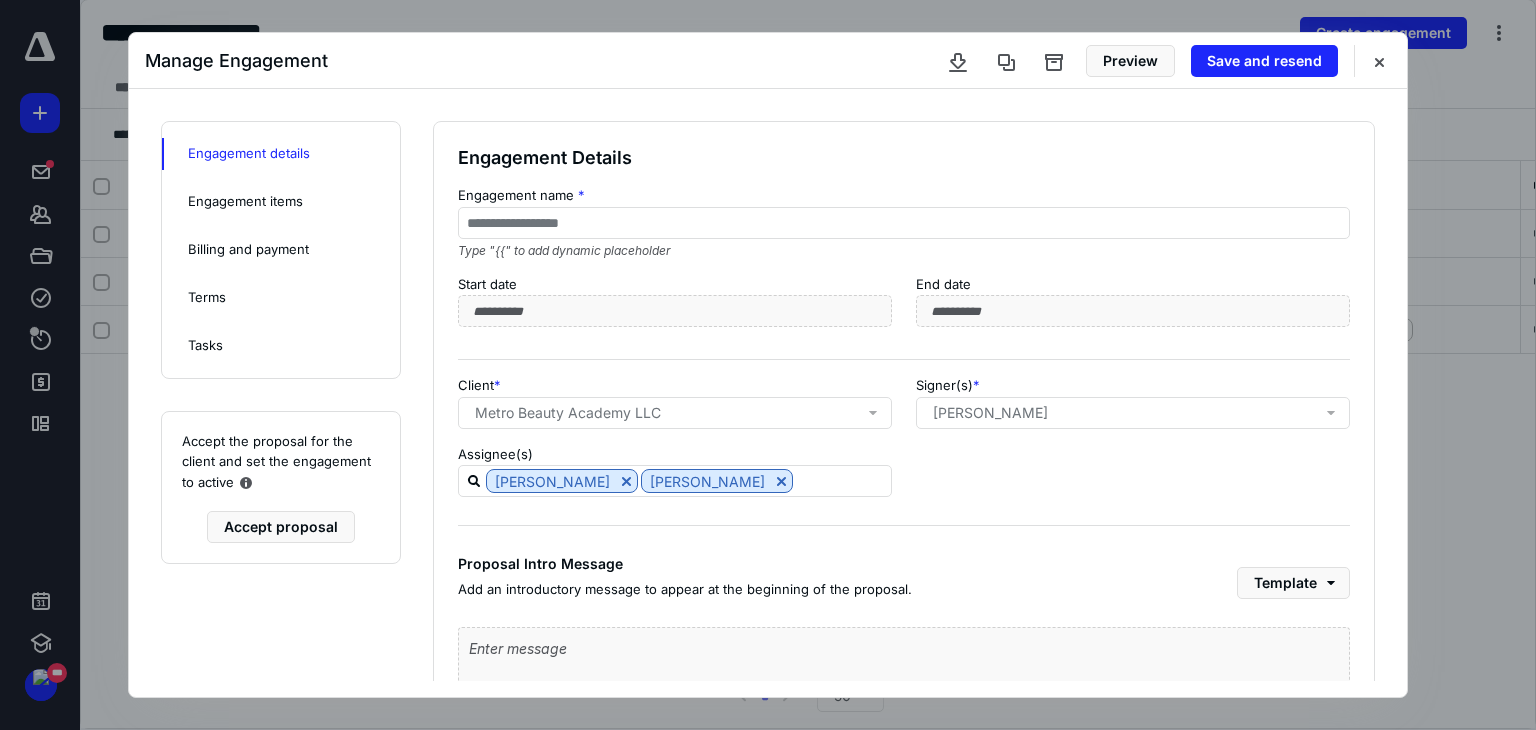 click on "Engagement items" at bounding box center [245, 202] 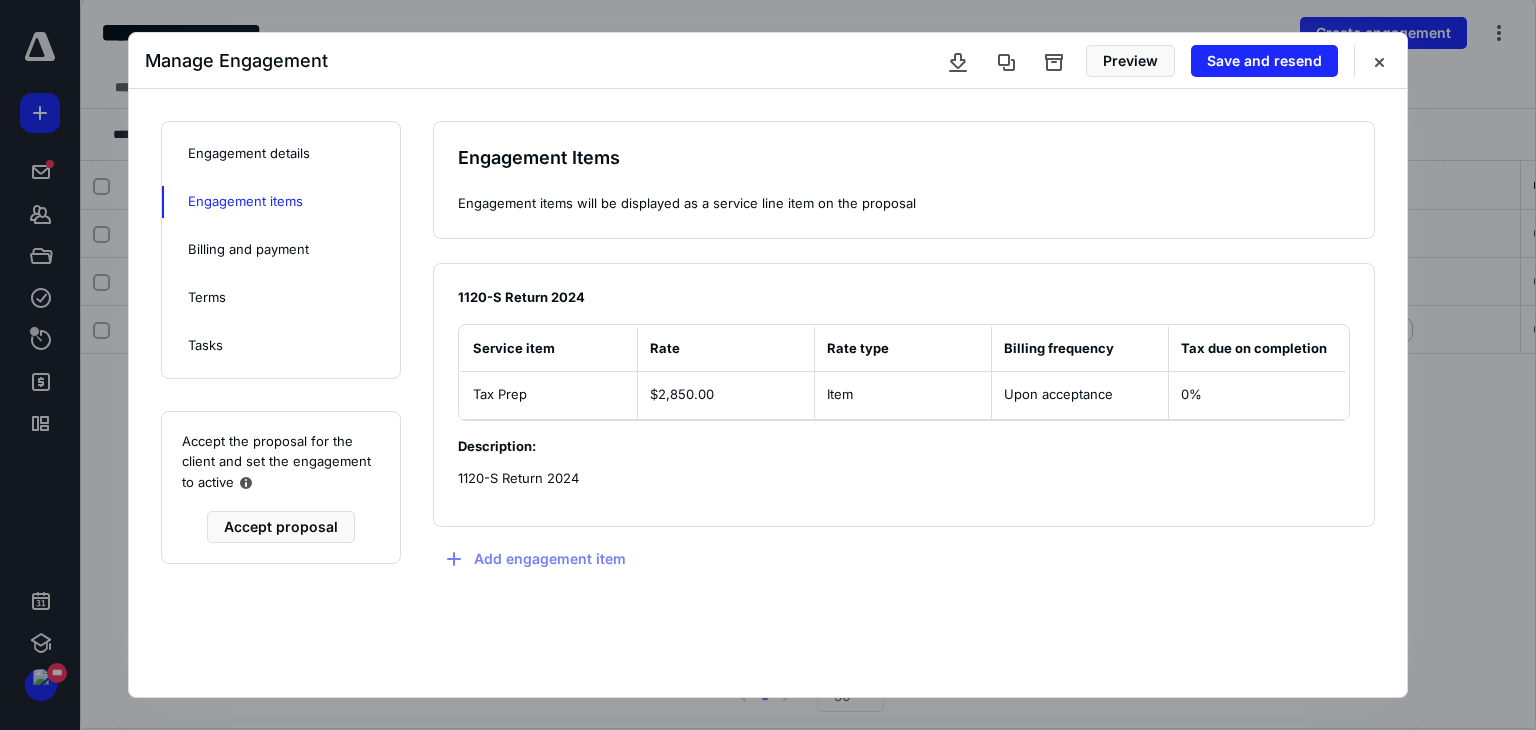 click on "Billing and payment" at bounding box center [248, 250] 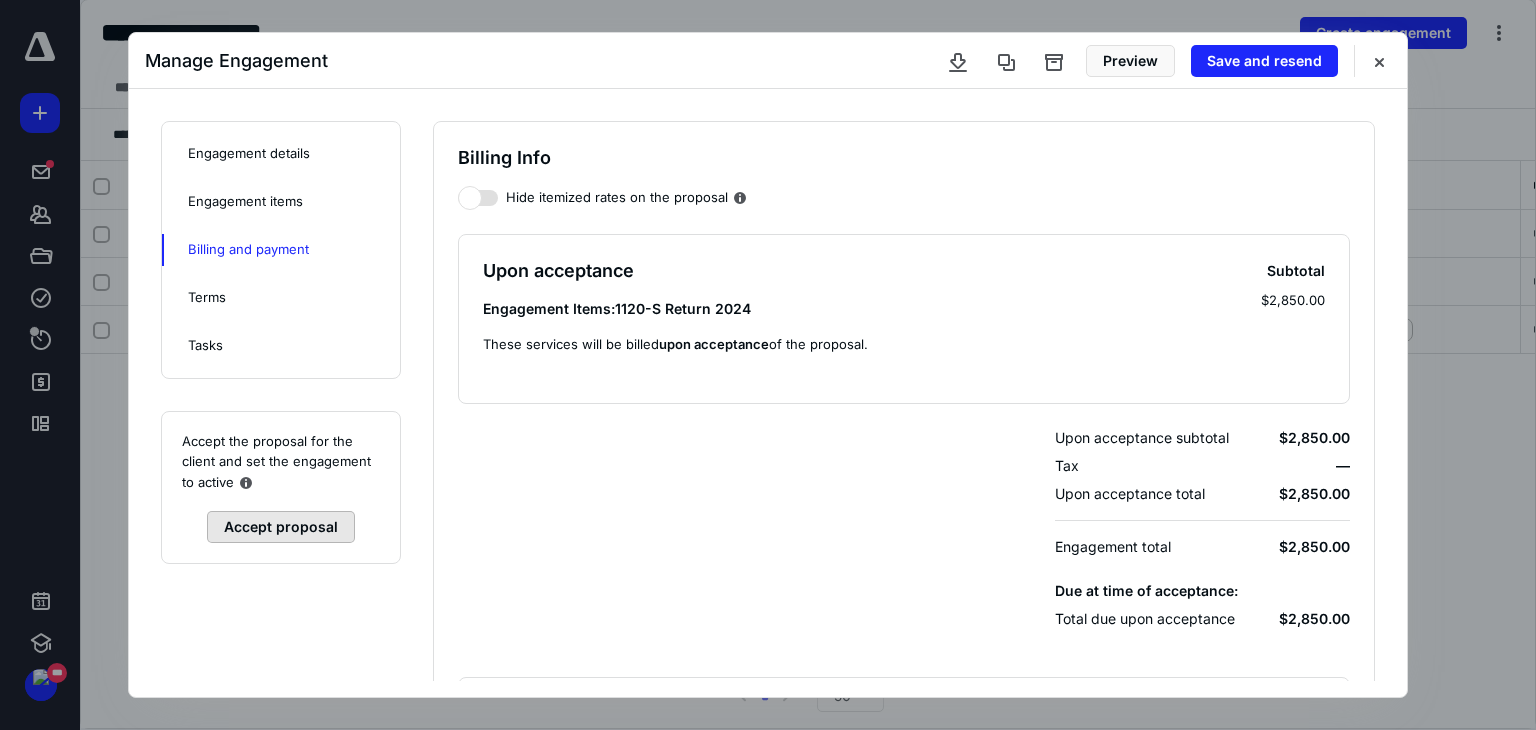 click on "Accept proposal" at bounding box center [281, 527] 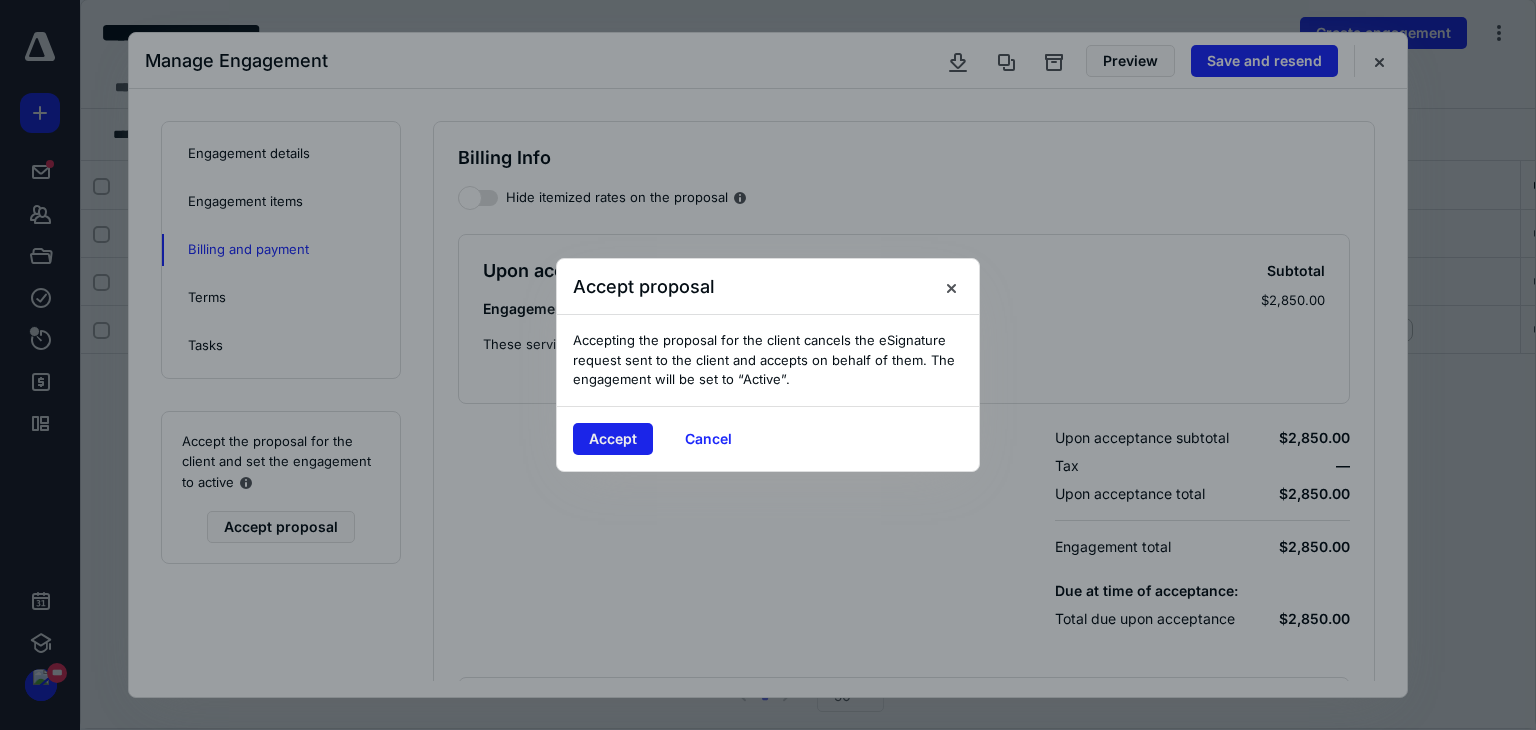 click on "Accept" at bounding box center [613, 439] 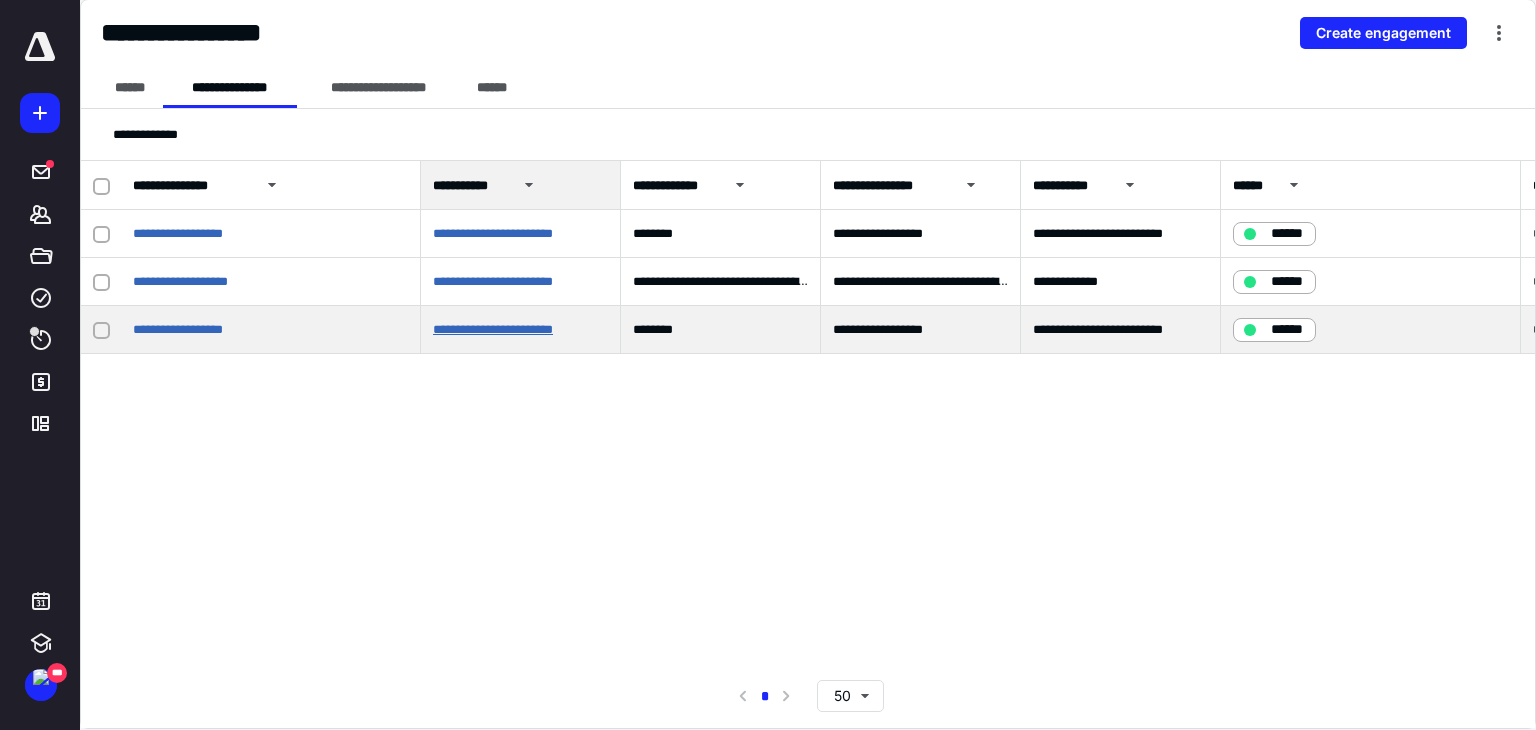 click on "**********" at bounding box center (493, 329) 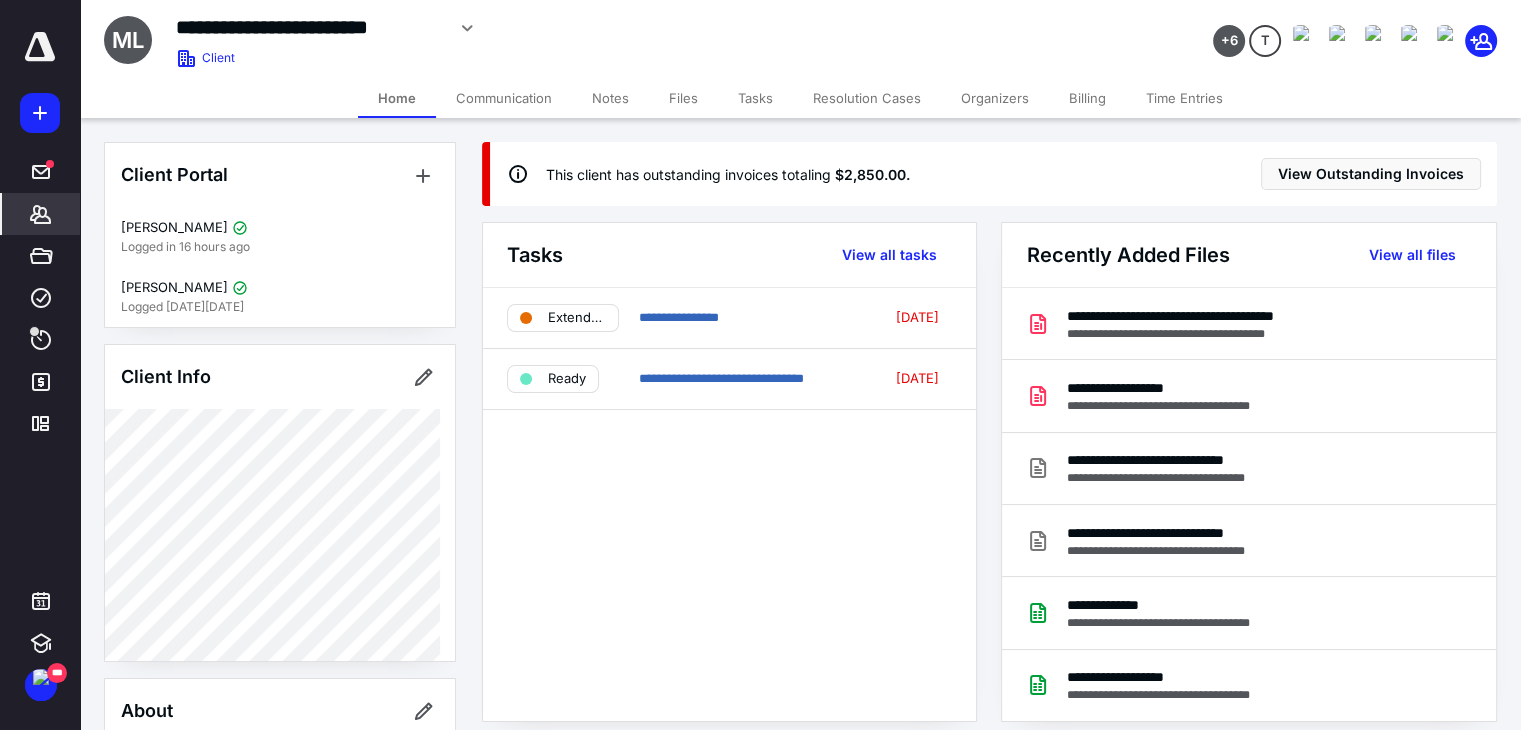 click on "Billing" at bounding box center (1087, 98) 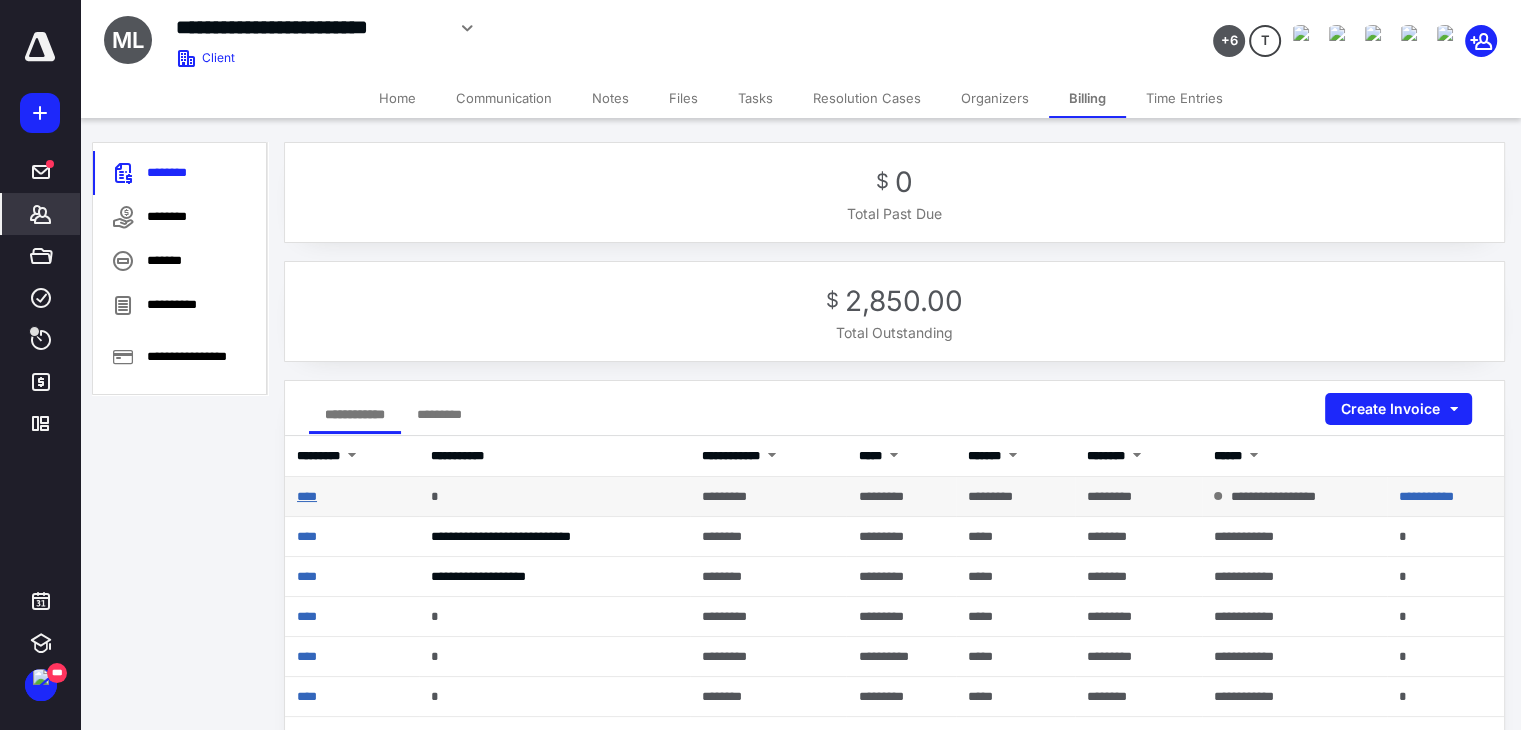 click on "****" at bounding box center [307, 496] 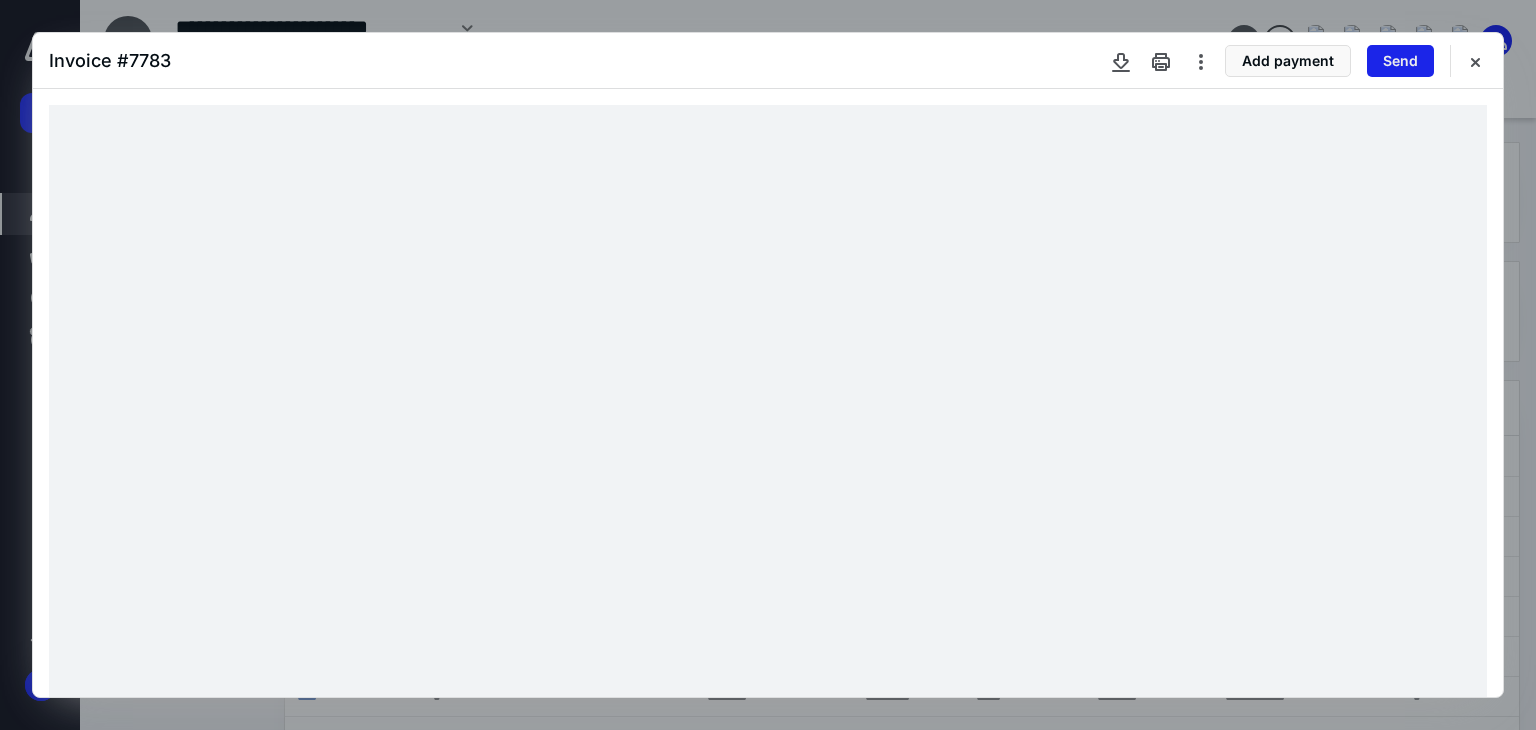 click on "Send" at bounding box center (1400, 61) 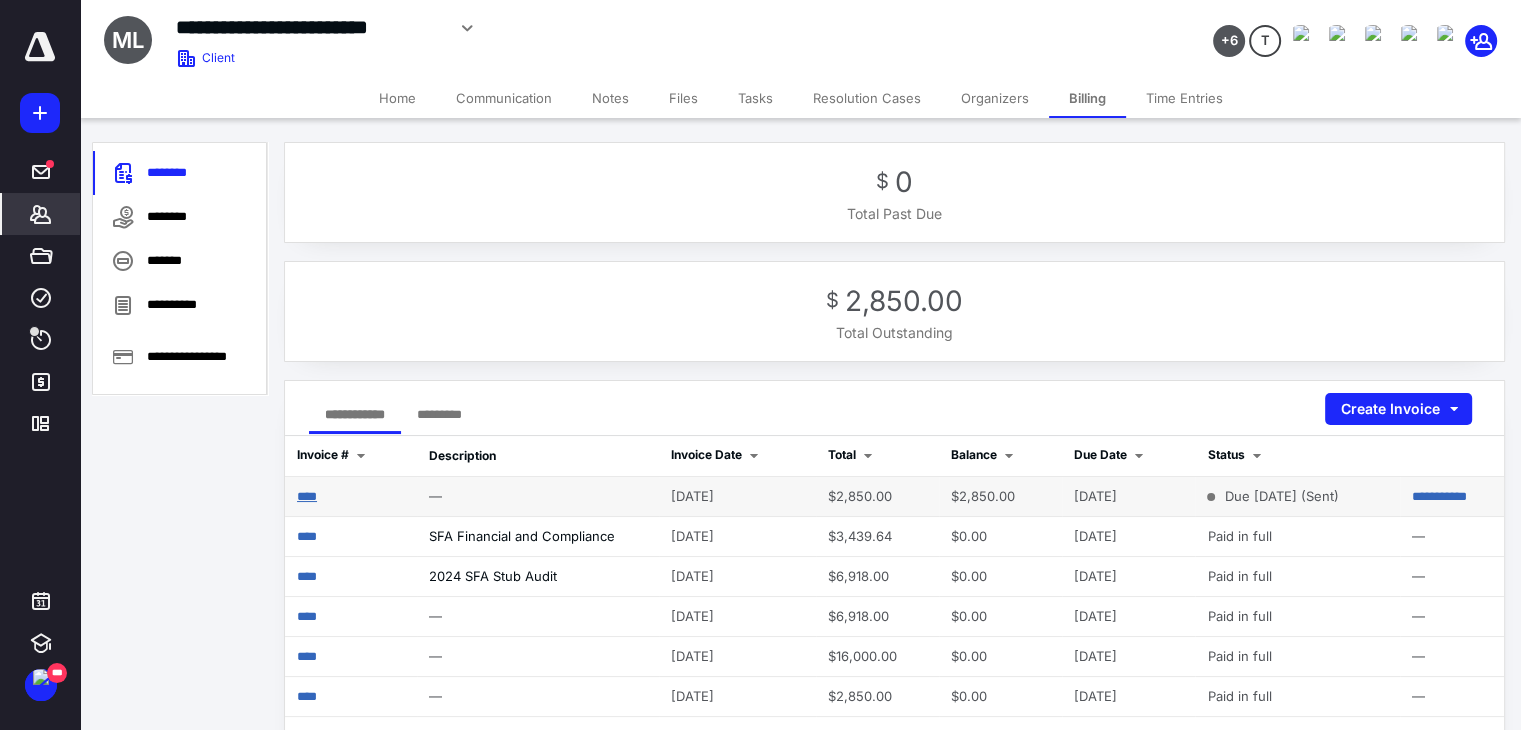 click on "****" at bounding box center [307, 496] 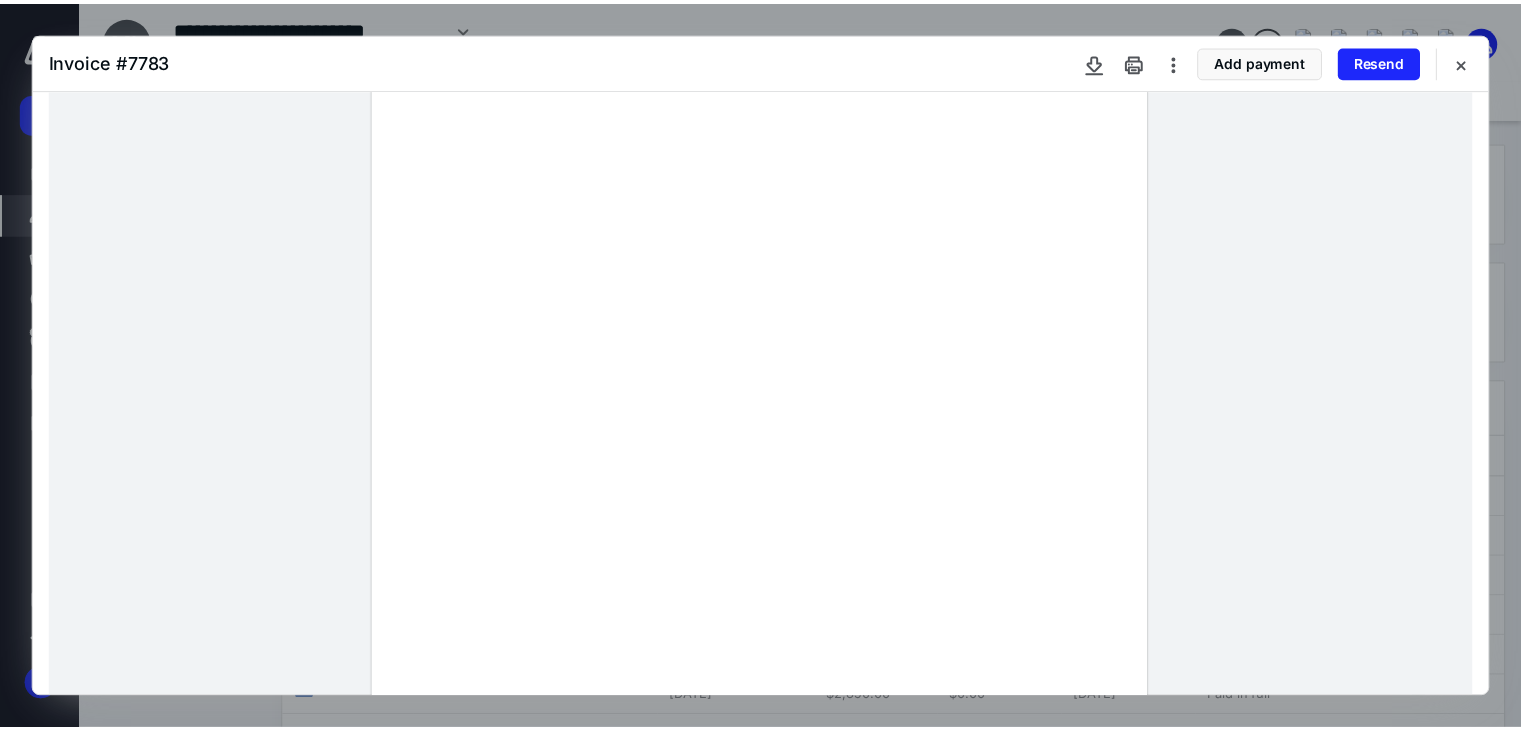 scroll, scrollTop: 0, scrollLeft: 0, axis: both 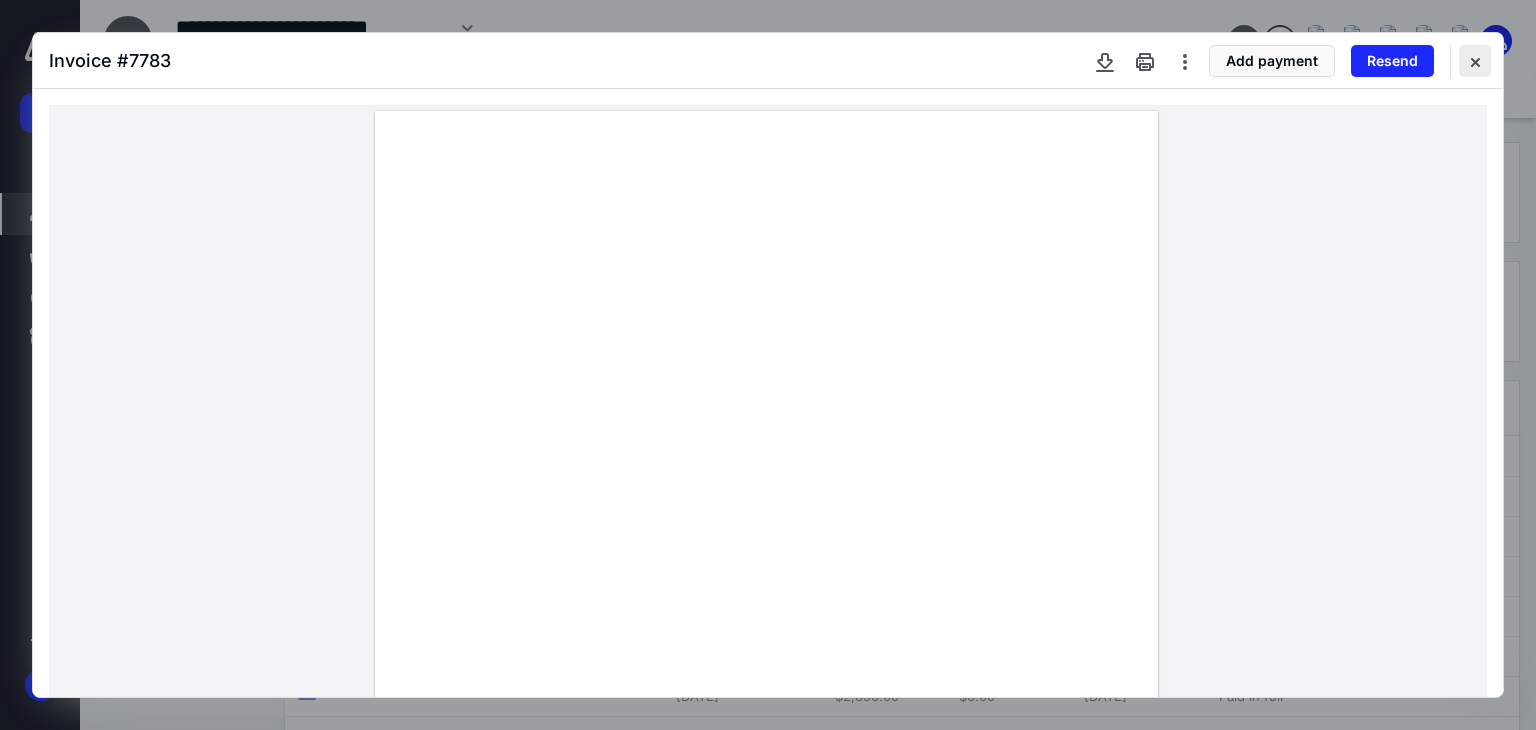 click at bounding box center [1475, 61] 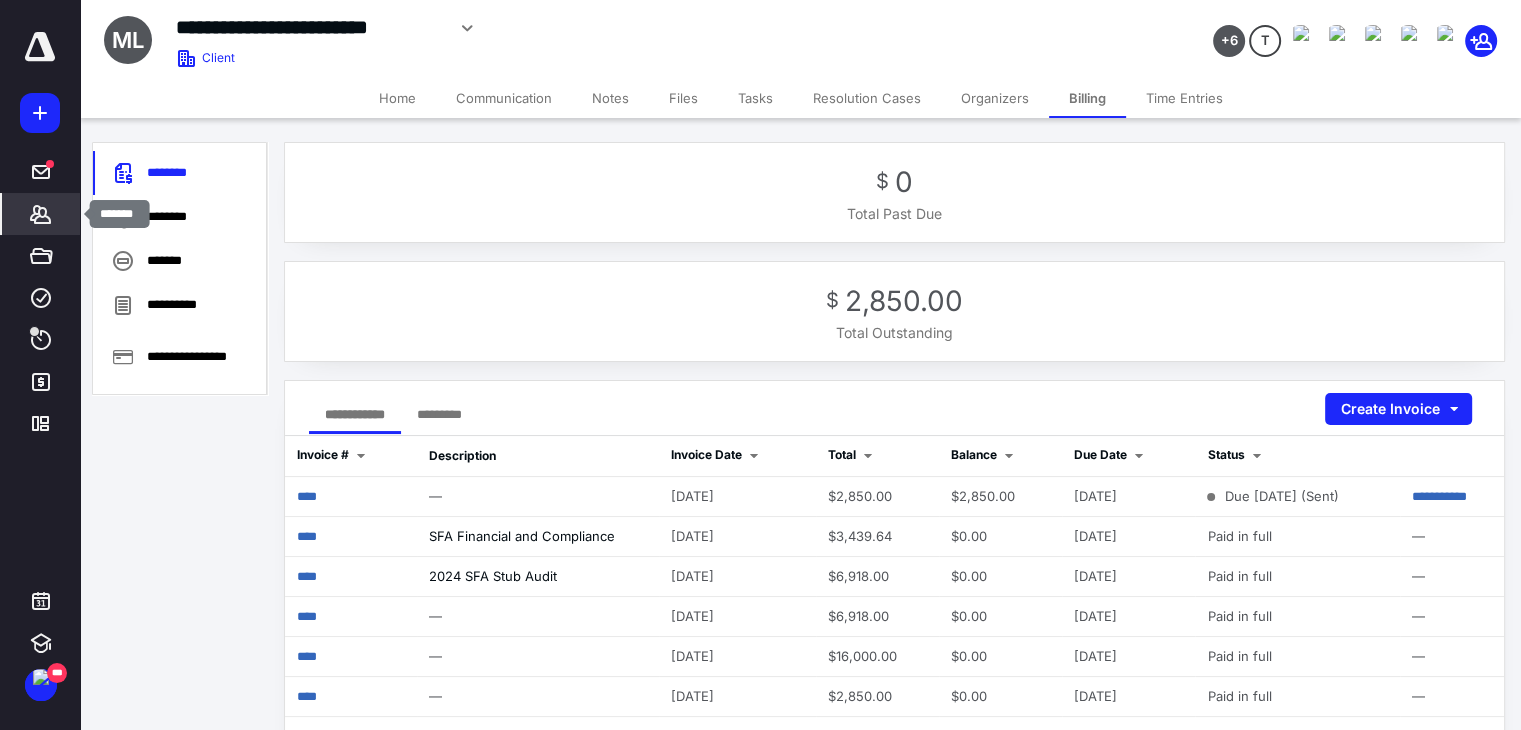 click 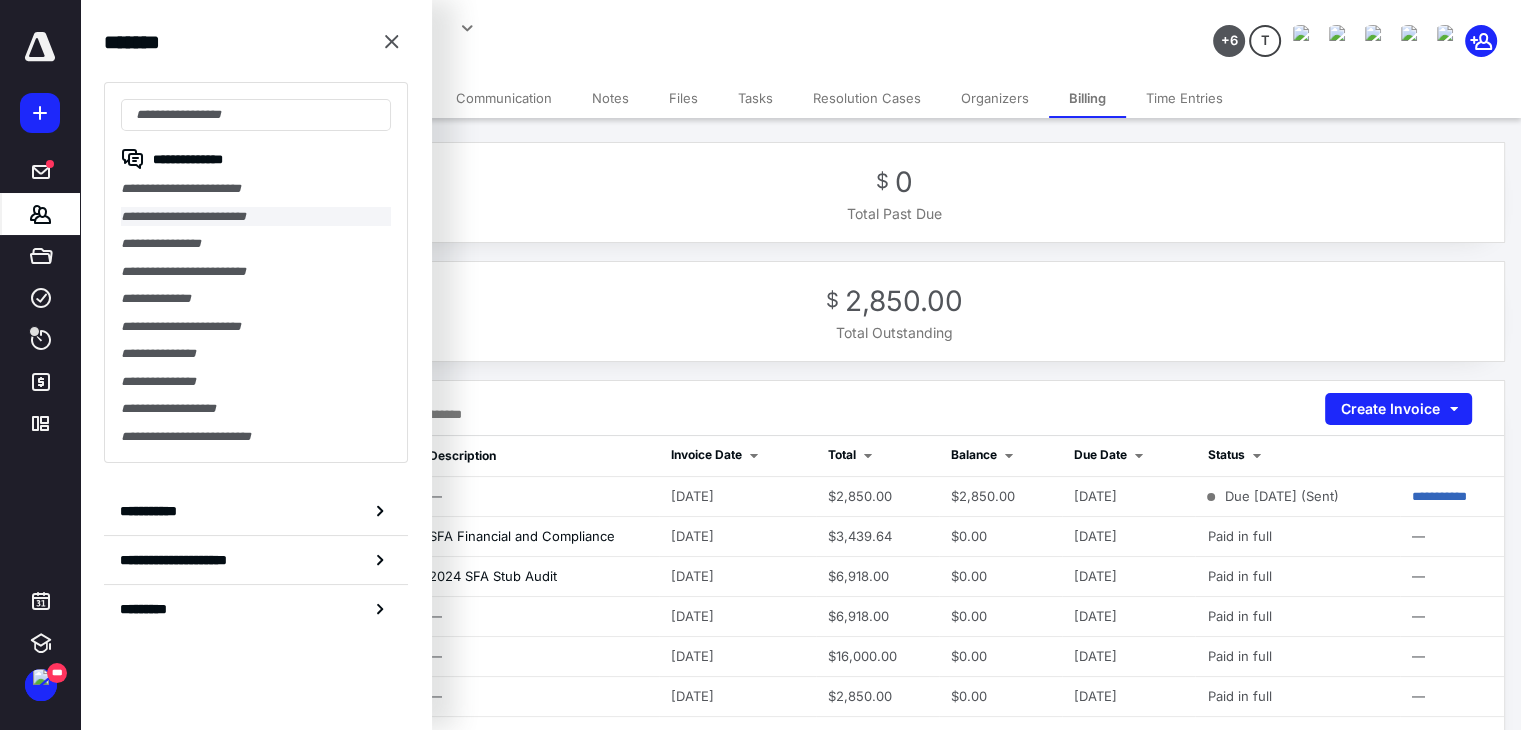 click on "**********" at bounding box center [256, 217] 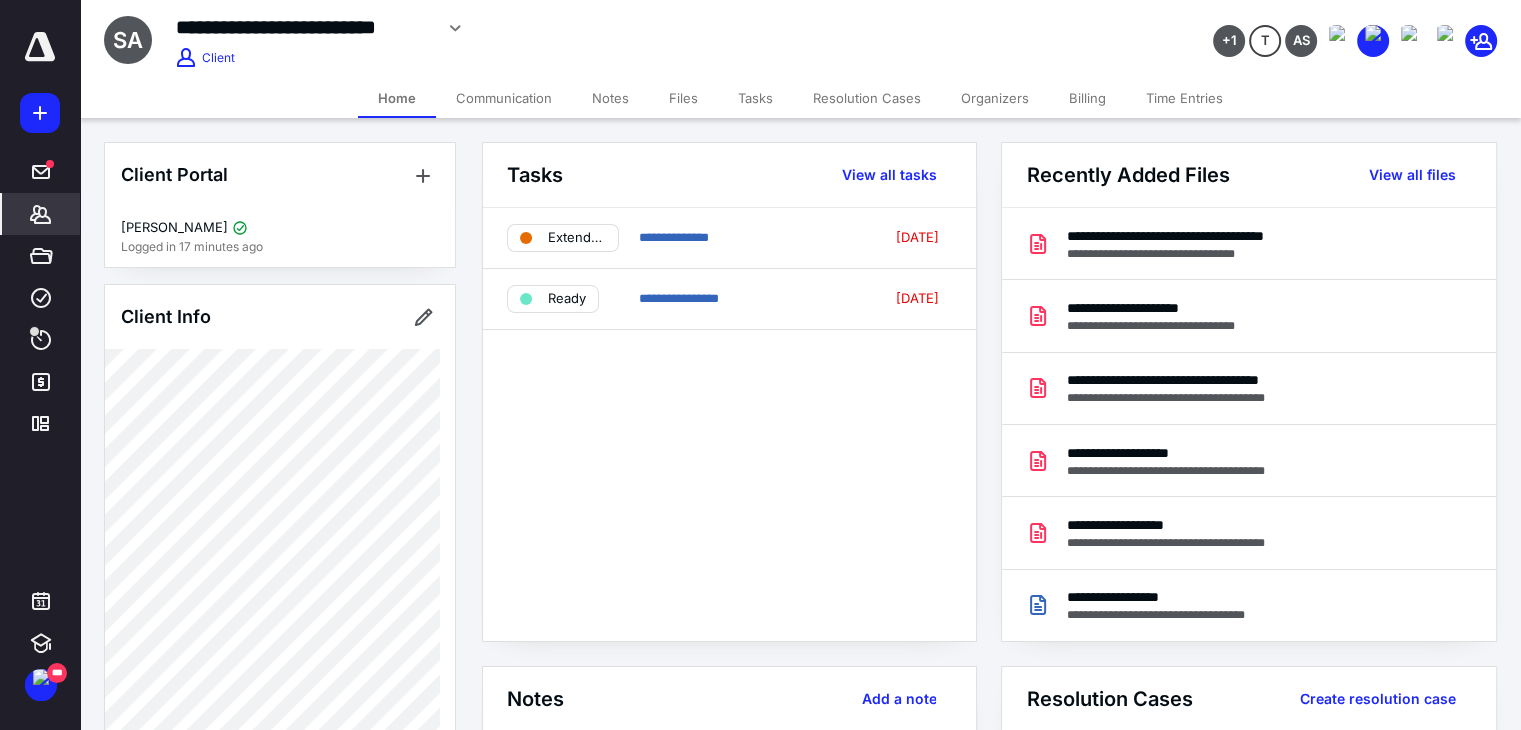 click on "Billing" at bounding box center [1087, 98] 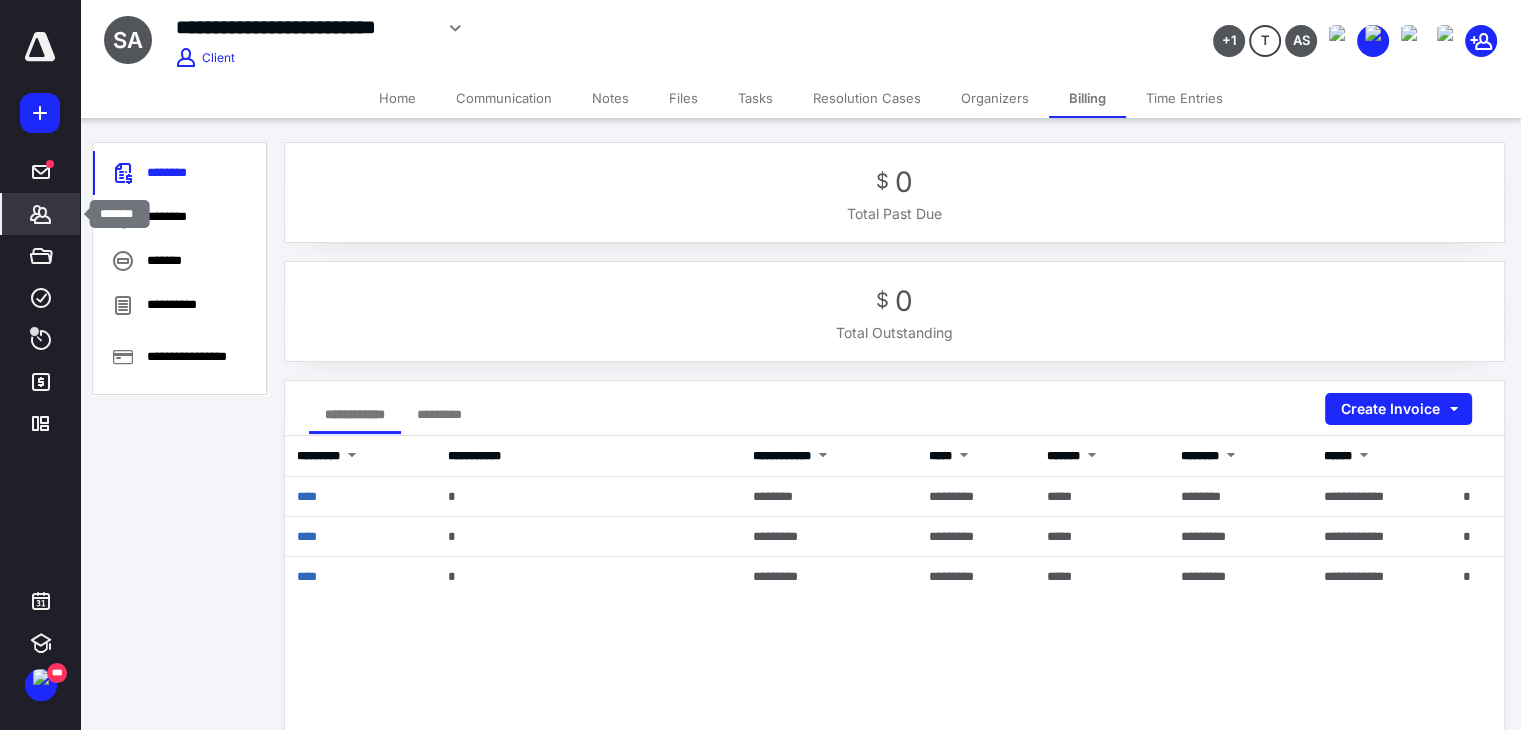 click on "*******" at bounding box center (41, 214) 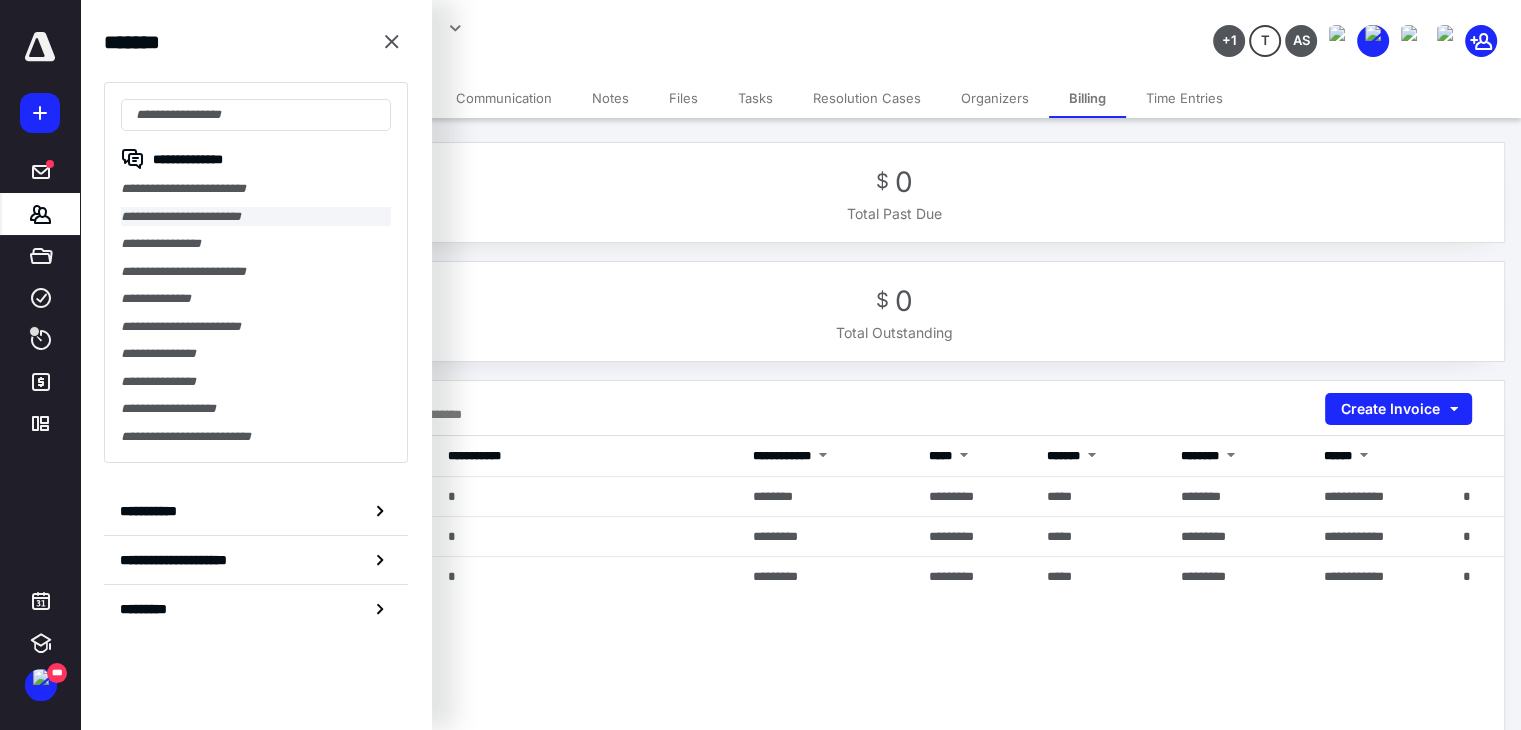 click on "**********" at bounding box center (256, 217) 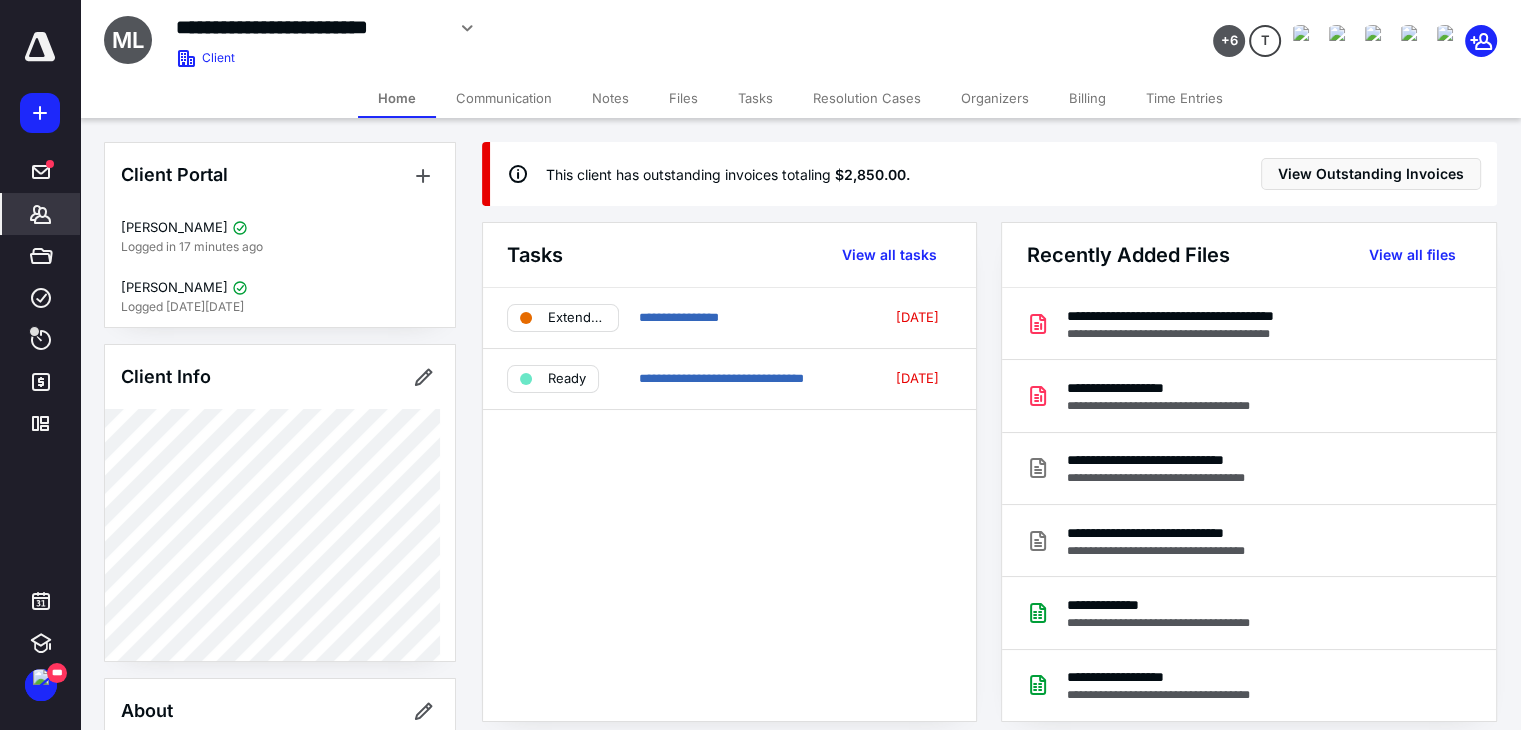 click on "Billing" at bounding box center (1087, 98) 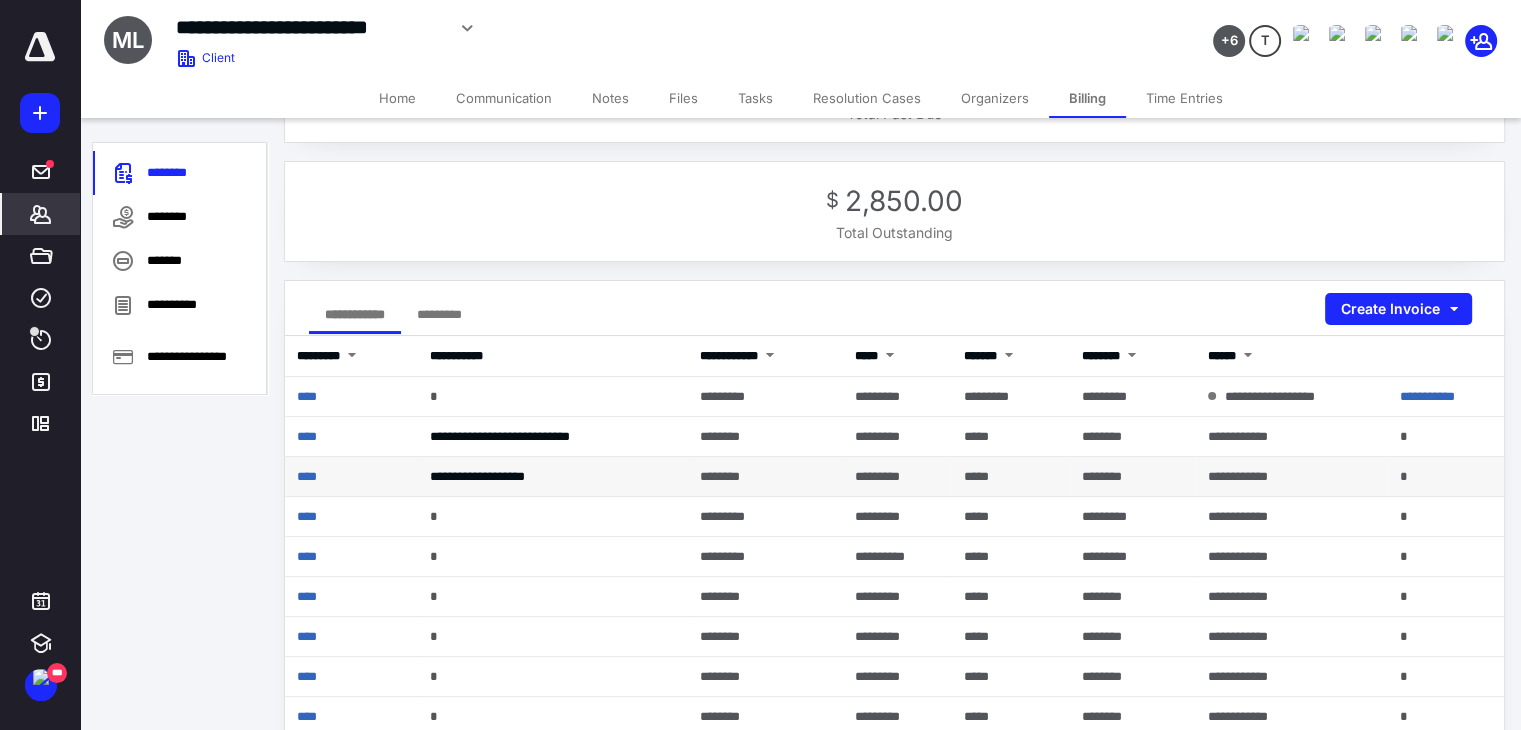 scroll, scrollTop: 200, scrollLeft: 0, axis: vertical 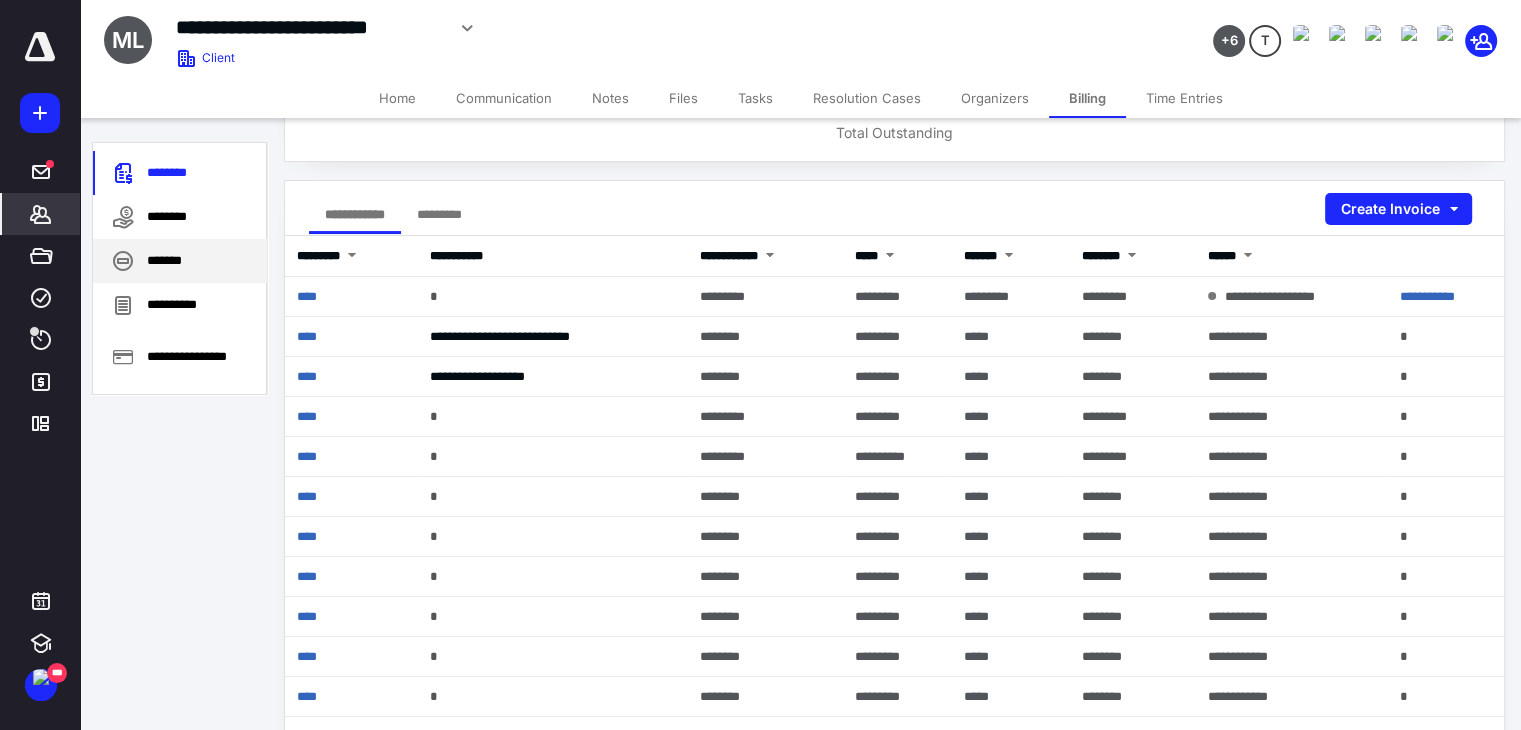 click on "*******" at bounding box center [180, 261] 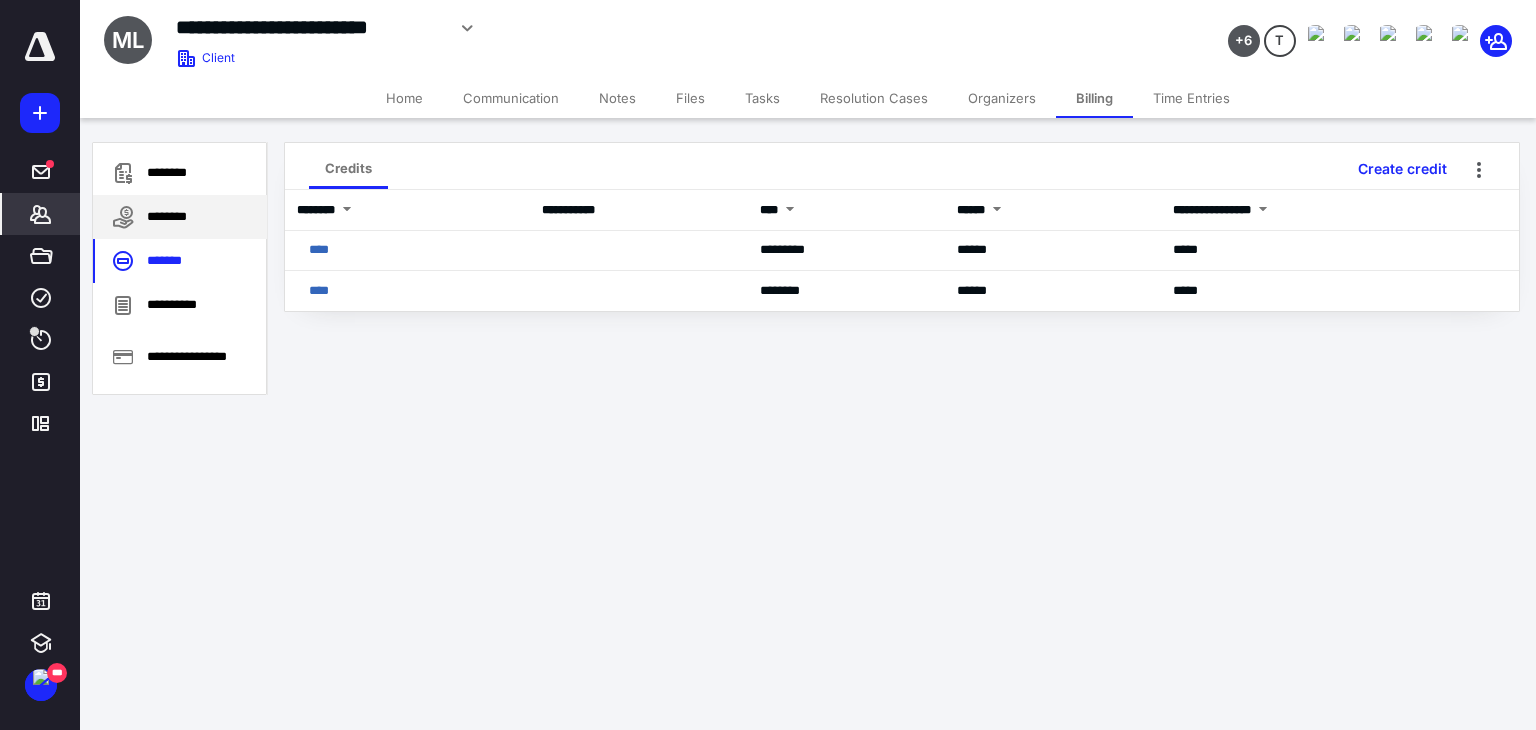click on "********" at bounding box center (180, 217) 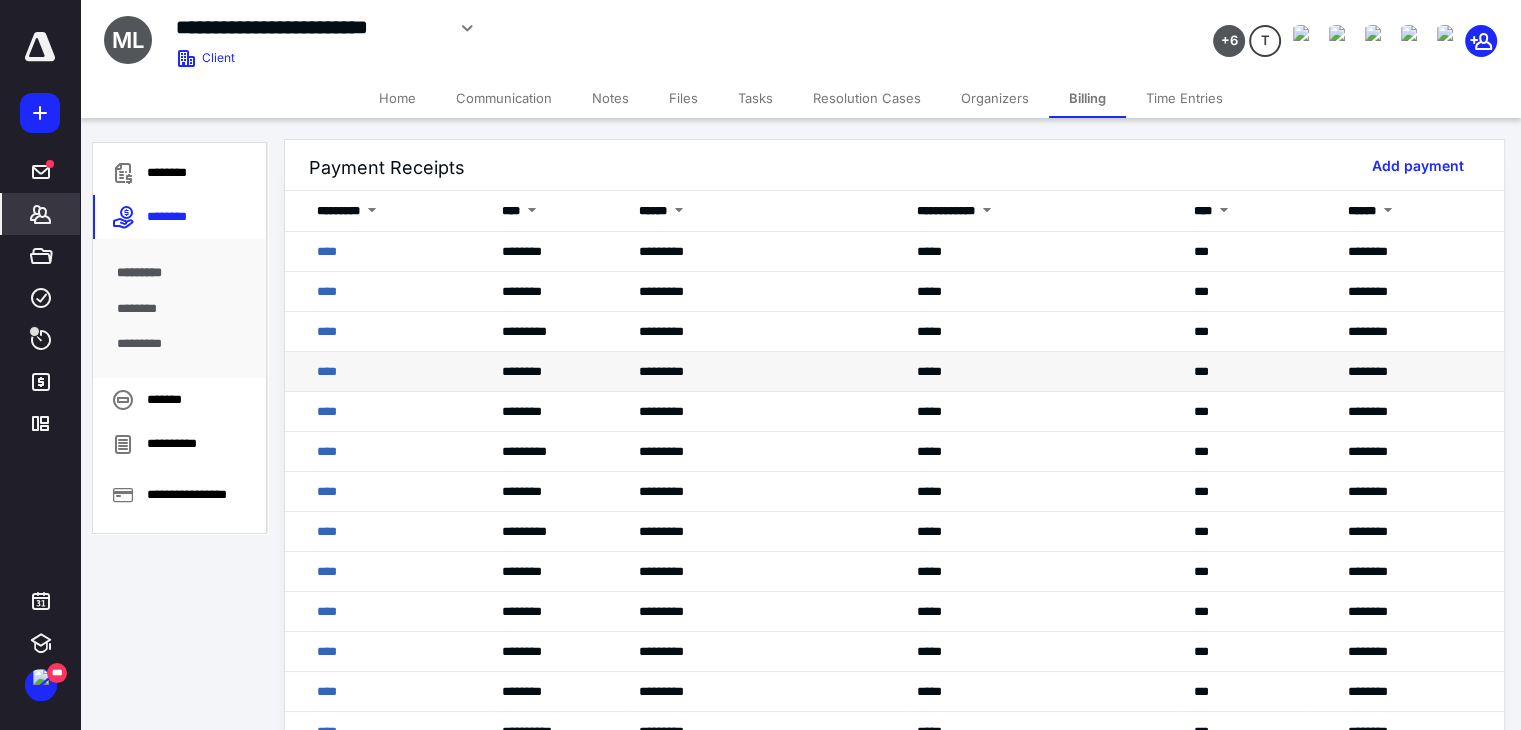scroll, scrollTop: 0, scrollLeft: 0, axis: both 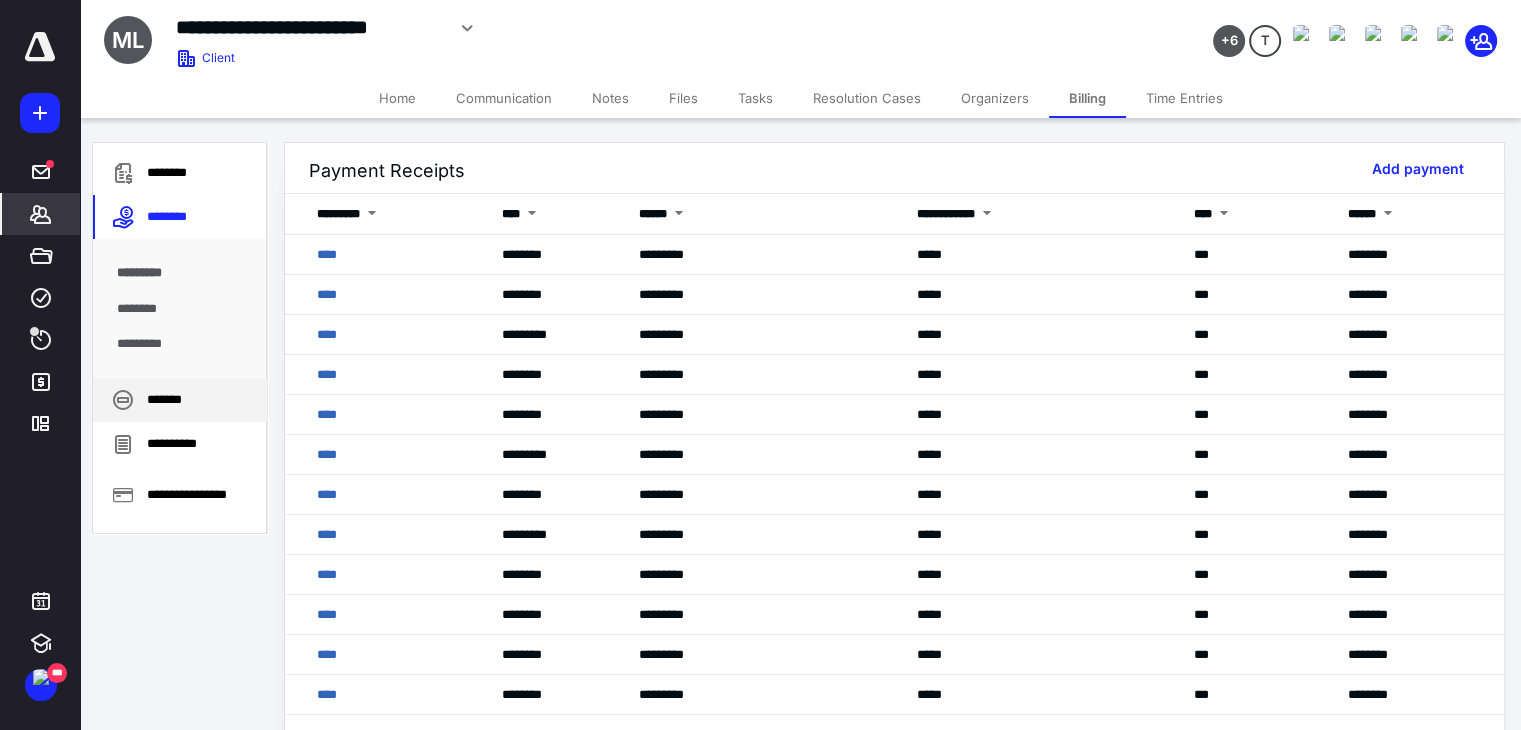 click on "*******" at bounding box center (180, 400) 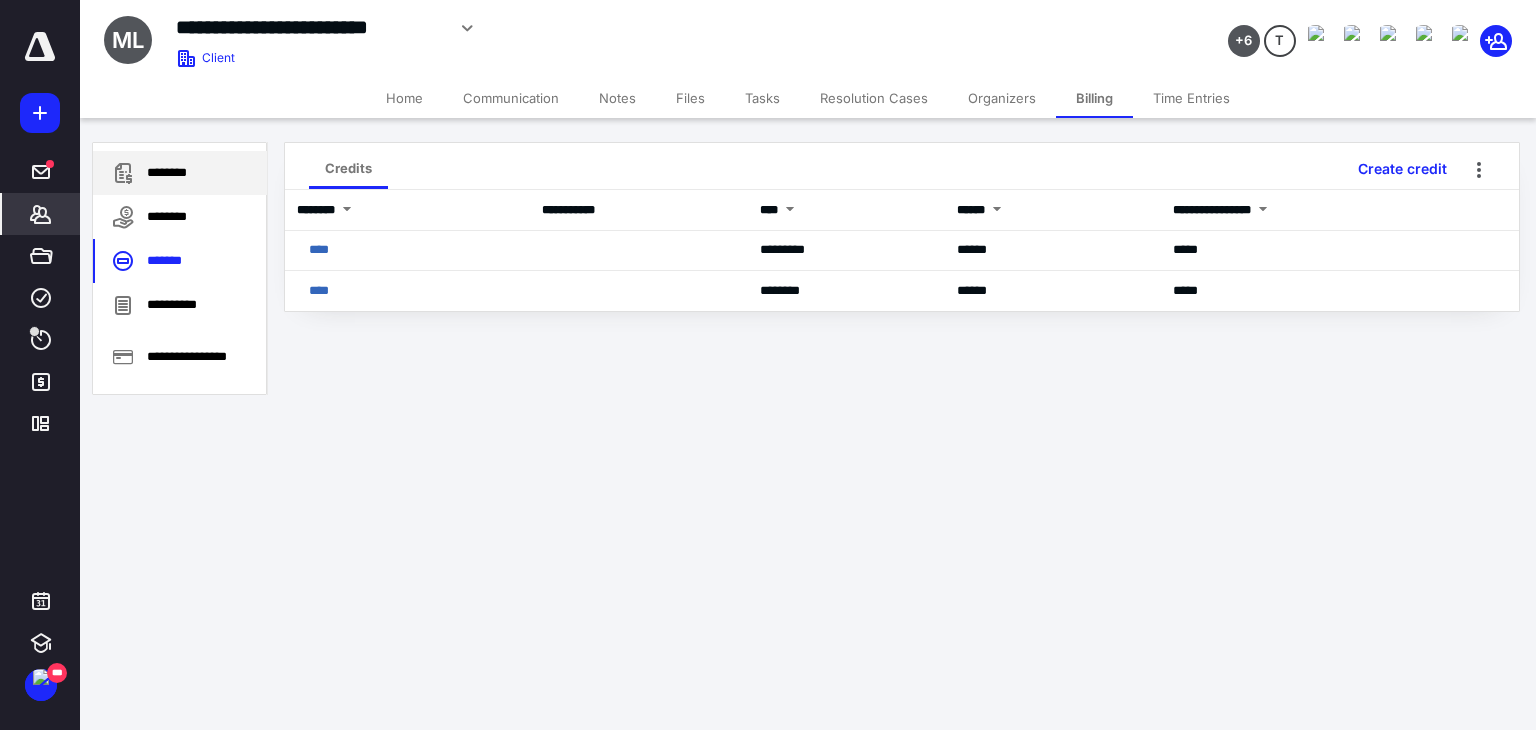 click on "********" at bounding box center (180, 173) 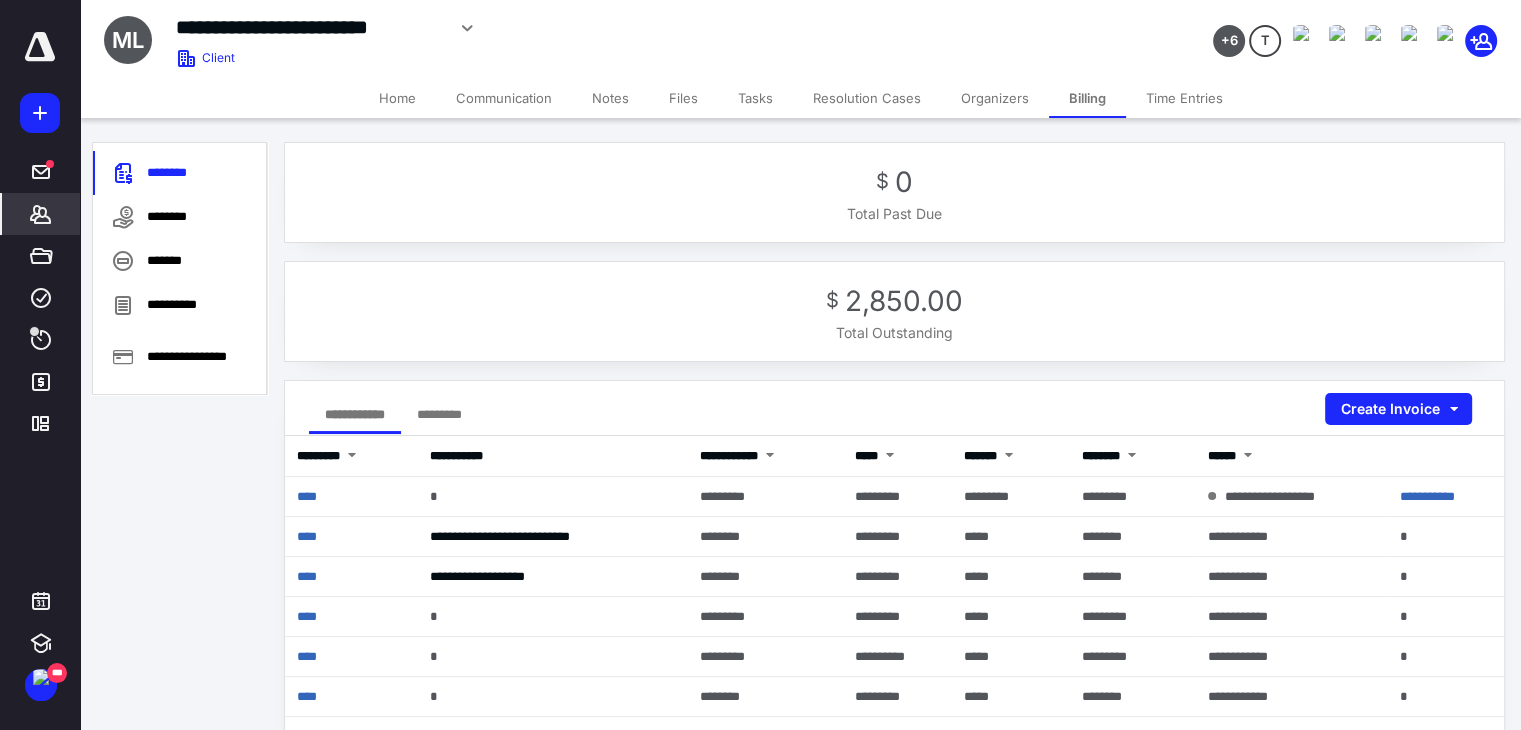 scroll, scrollTop: 100, scrollLeft: 0, axis: vertical 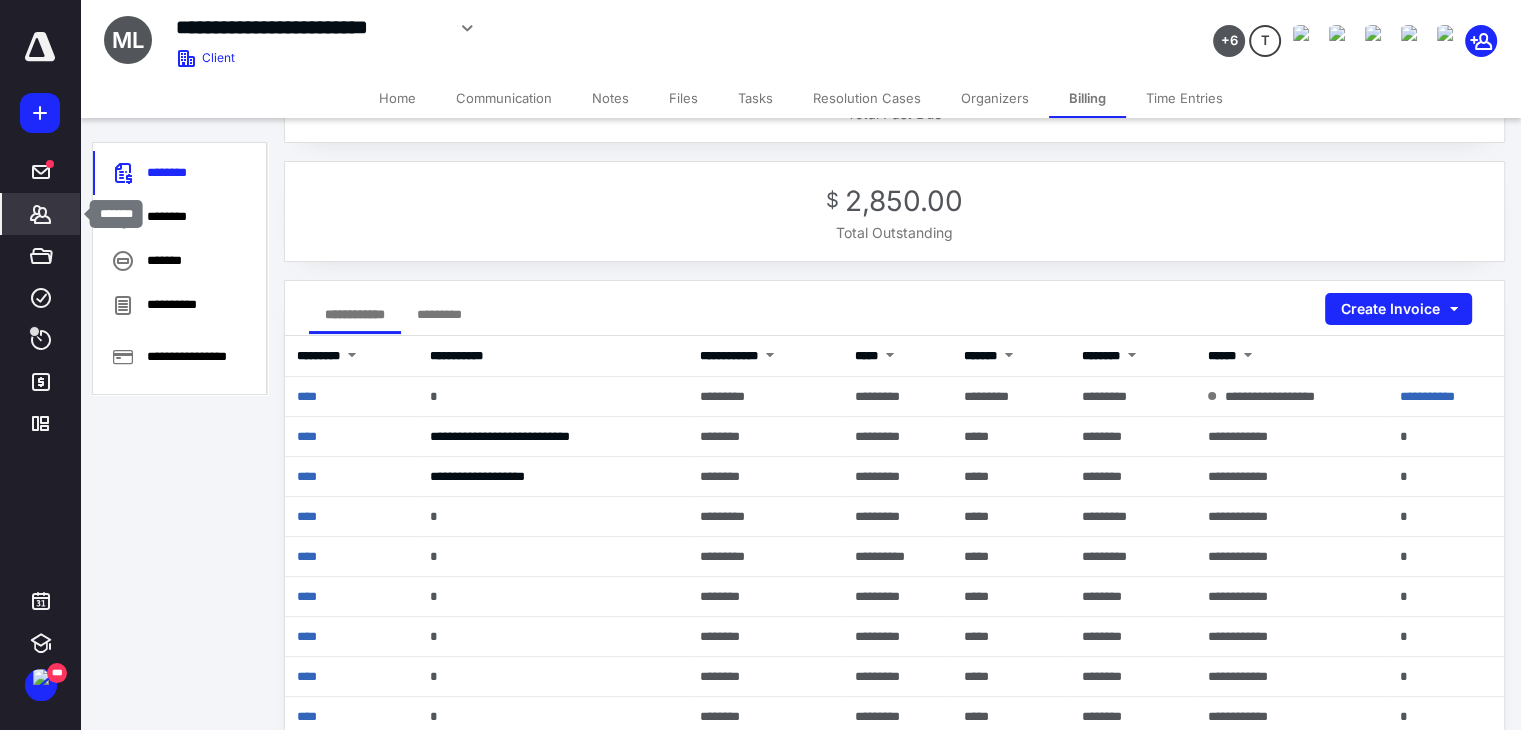 click 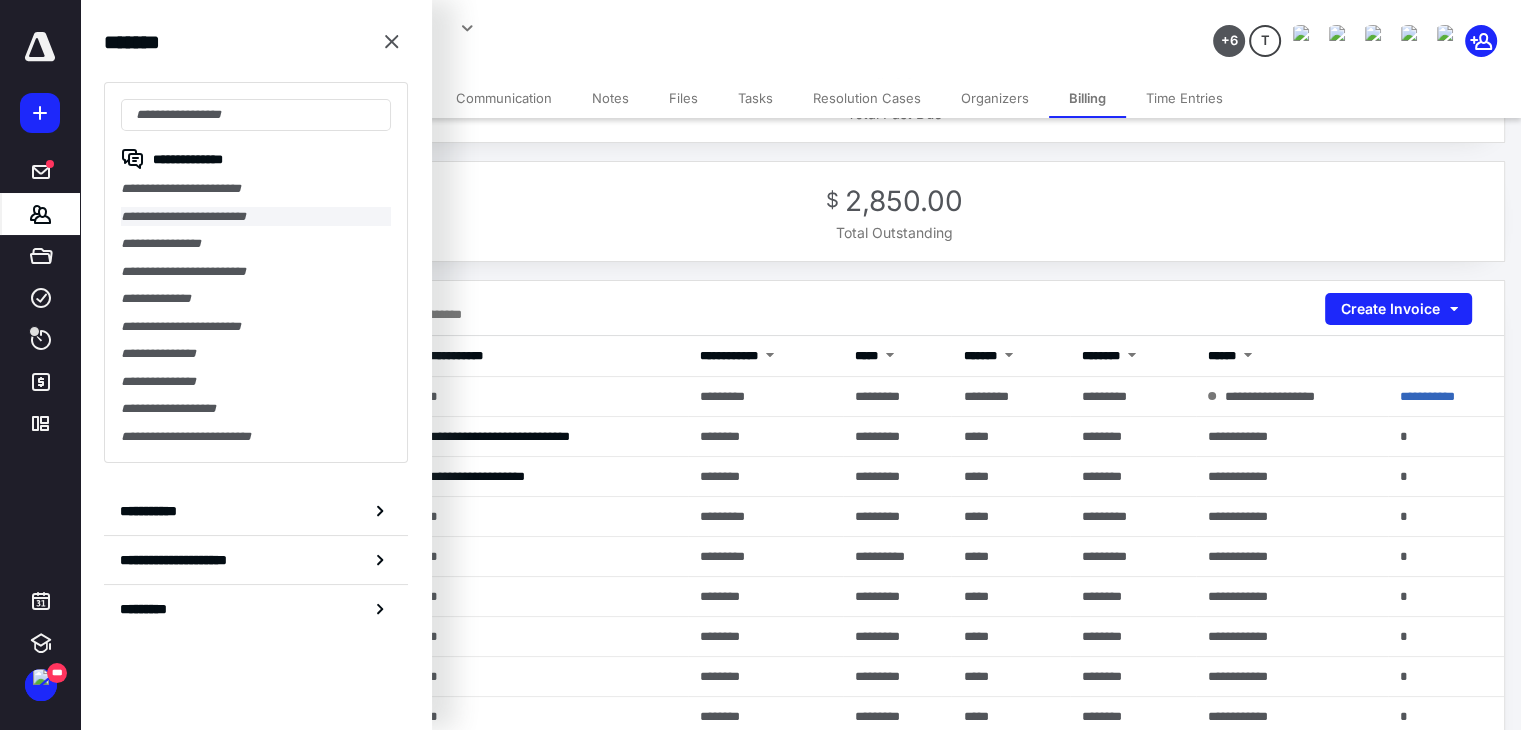 drag, startPoint x: 196, startPoint y: 217, endPoint x: 425, endPoint y: 193, distance: 230.25421 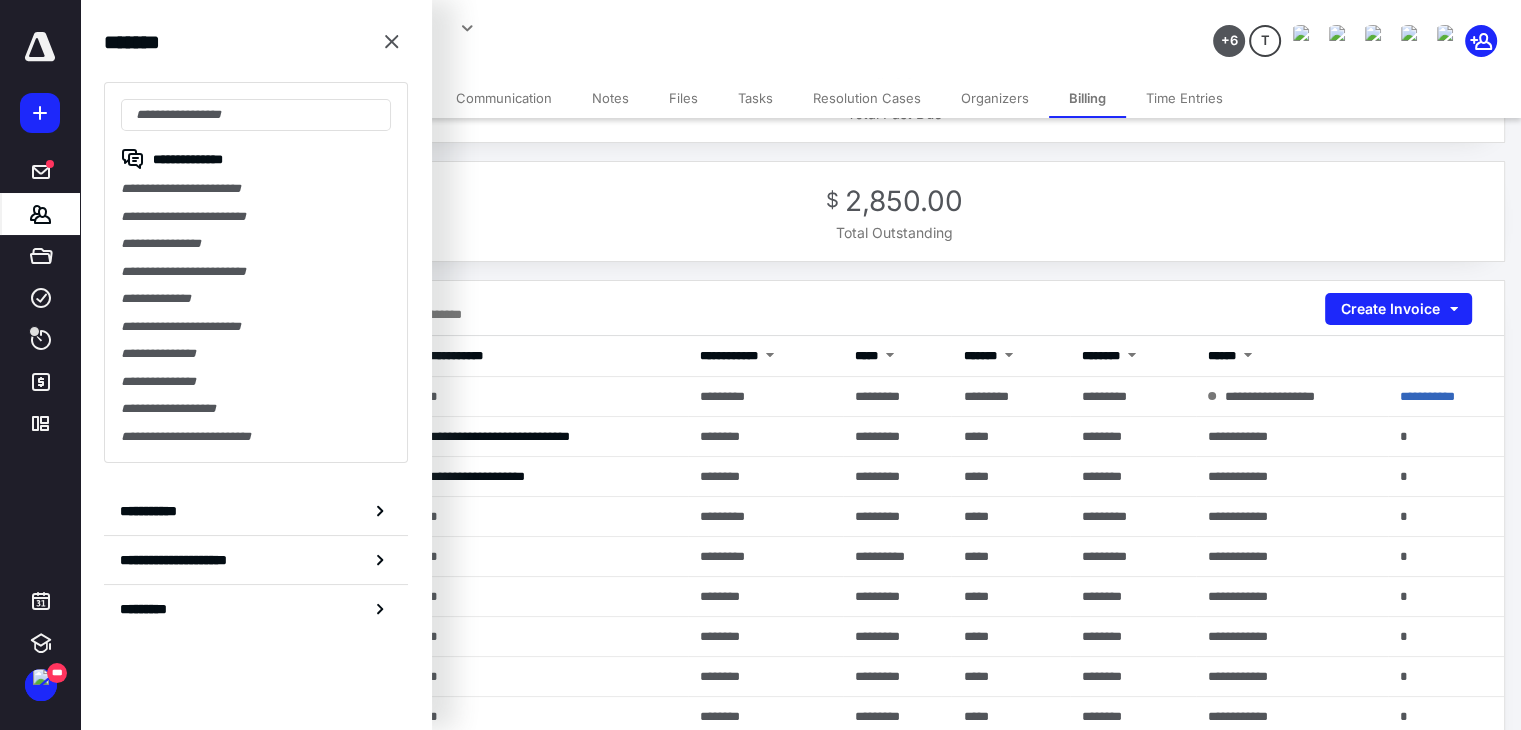 click on "**********" at bounding box center [256, 217] 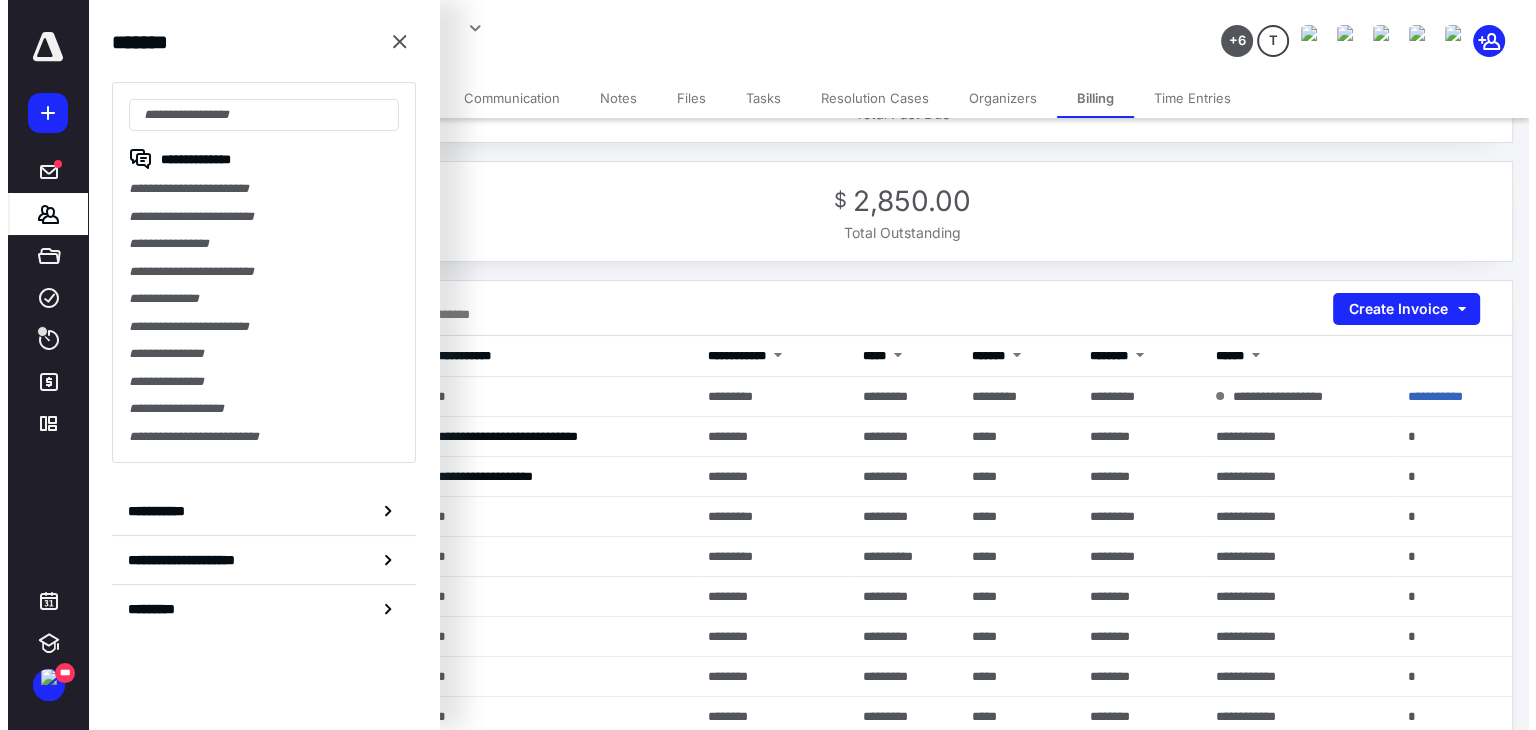 scroll, scrollTop: 0, scrollLeft: 0, axis: both 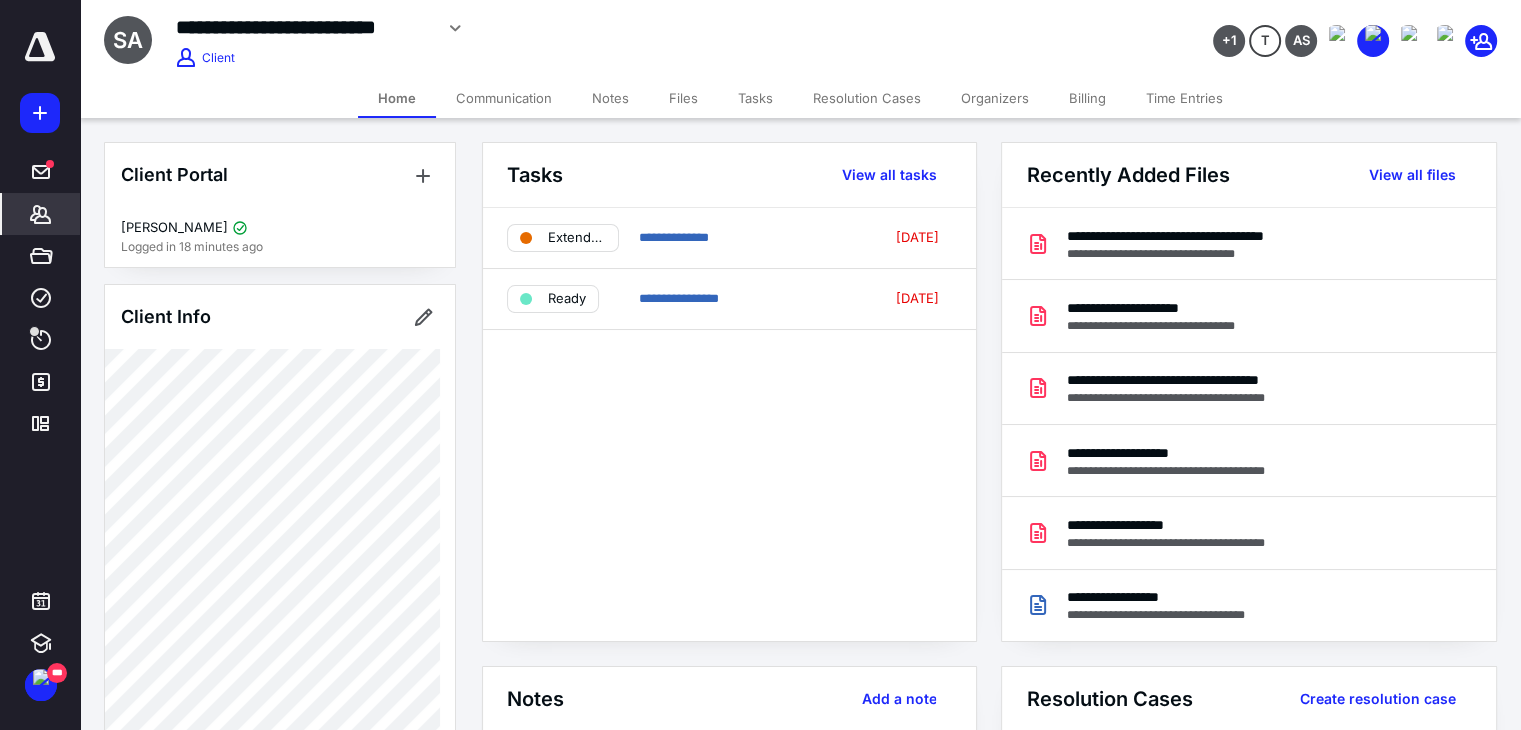 click on "Billing" at bounding box center (1087, 98) 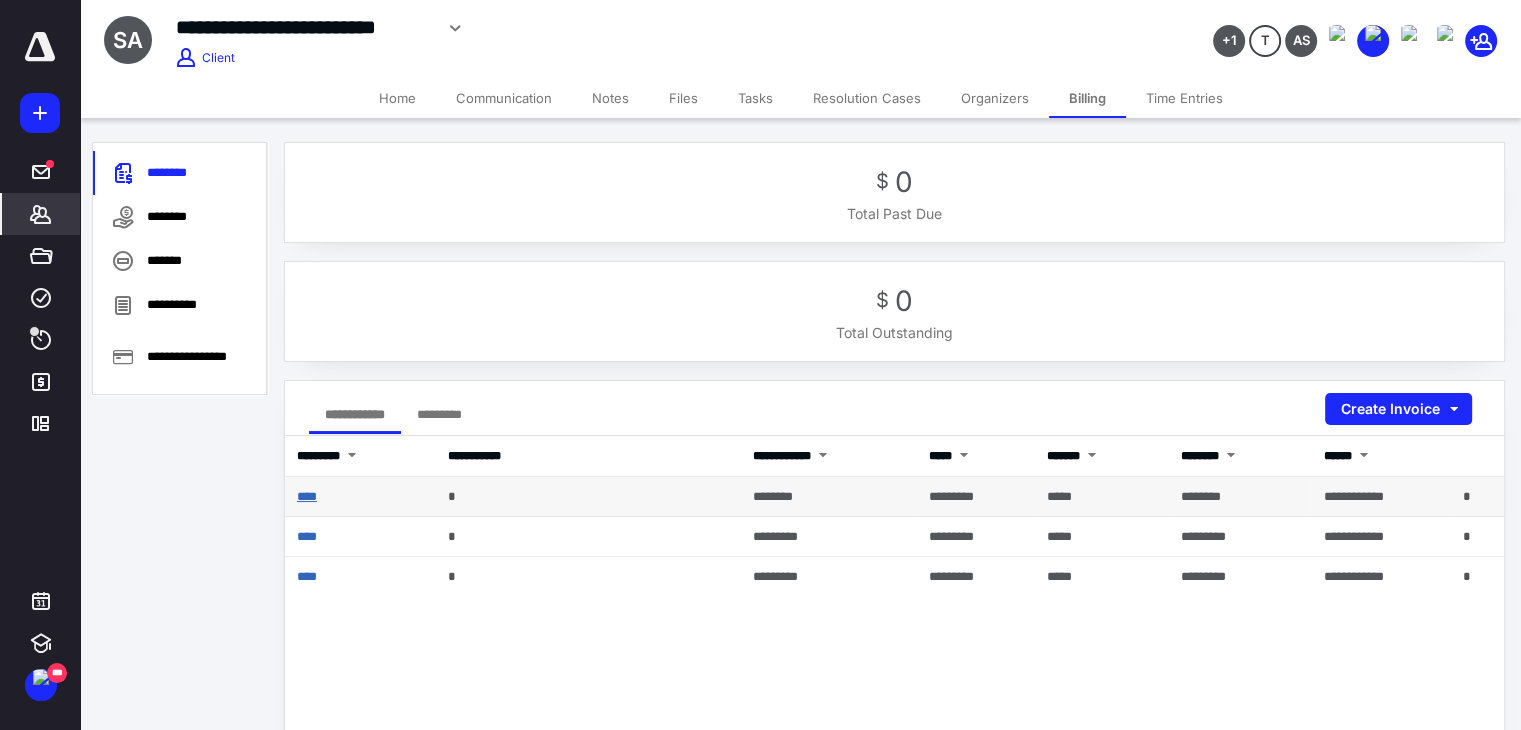 click on "****" at bounding box center (307, 496) 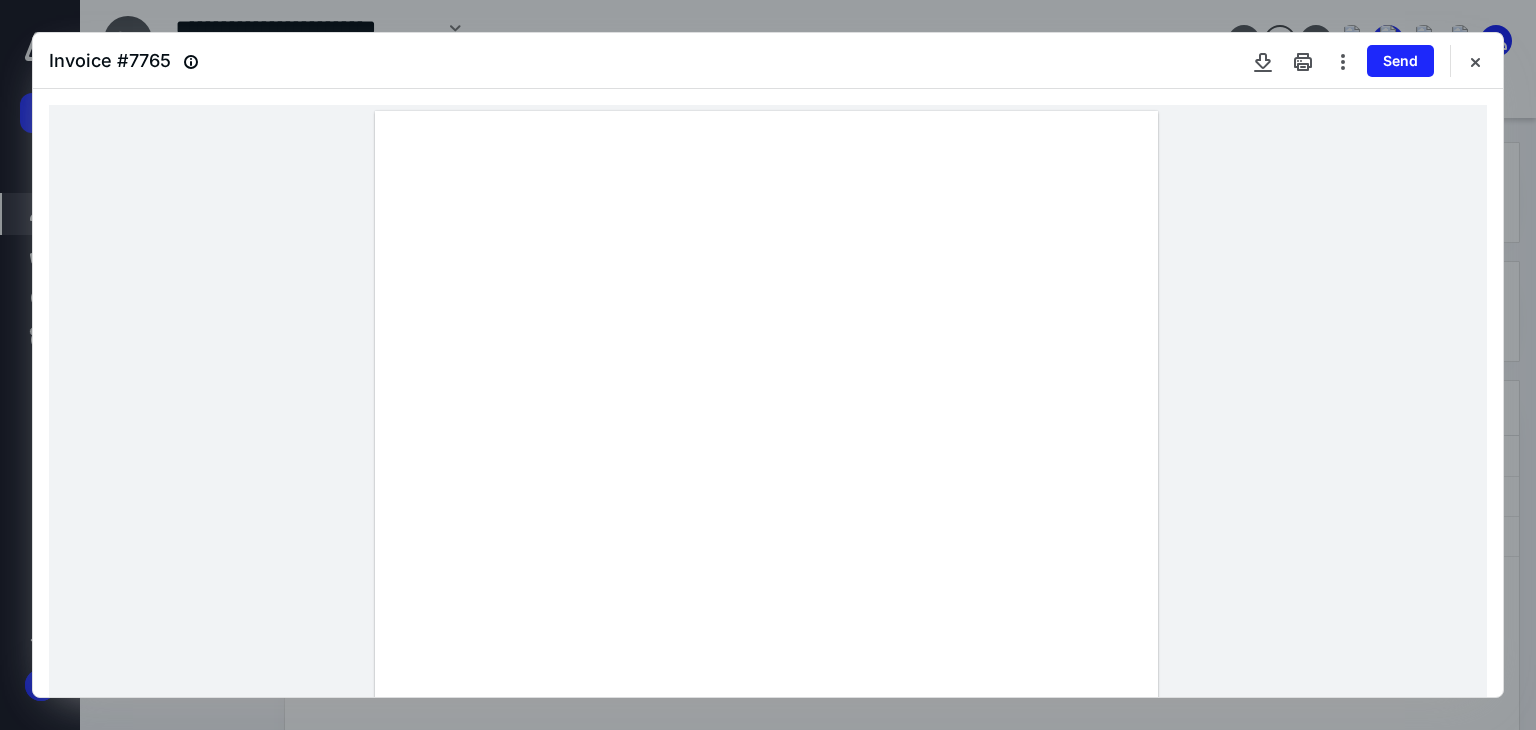 scroll, scrollTop: 0, scrollLeft: 0, axis: both 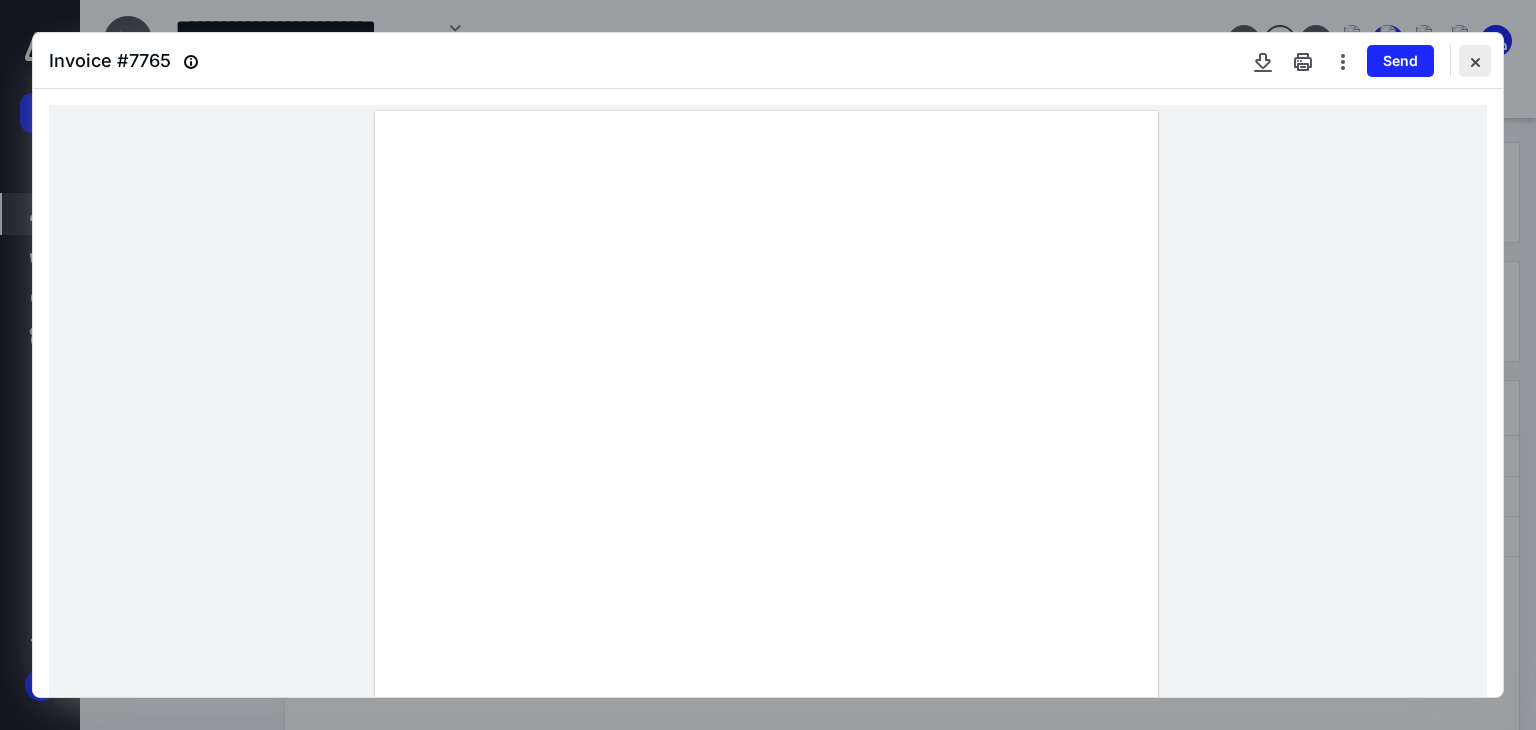 click at bounding box center [1475, 61] 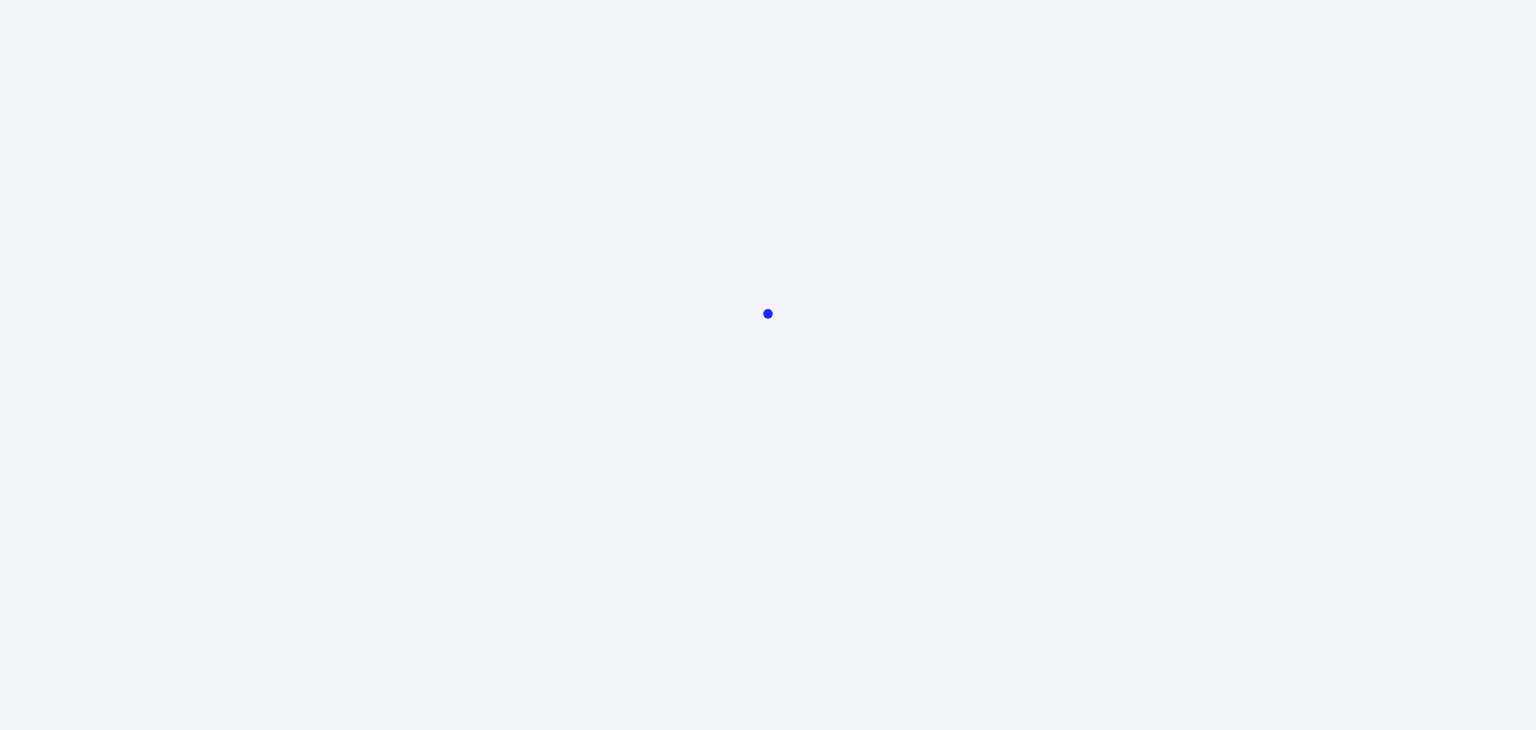 scroll, scrollTop: 0, scrollLeft: 0, axis: both 